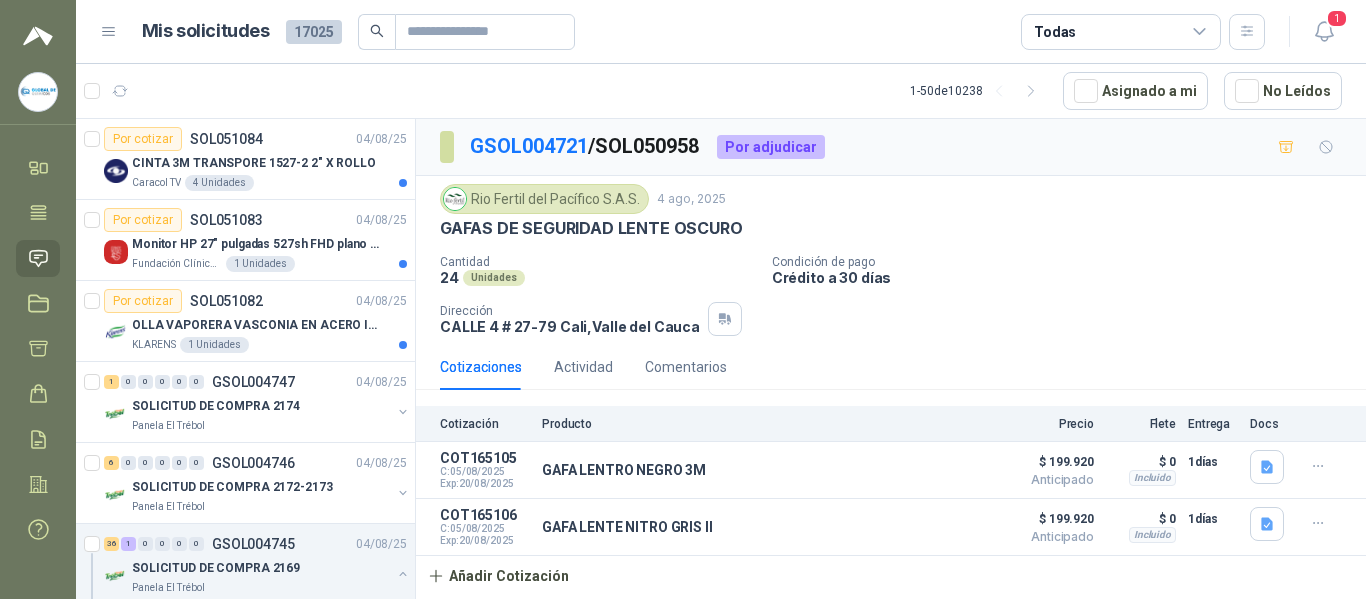 scroll, scrollTop: 0, scrollLeft: 0, axis: both 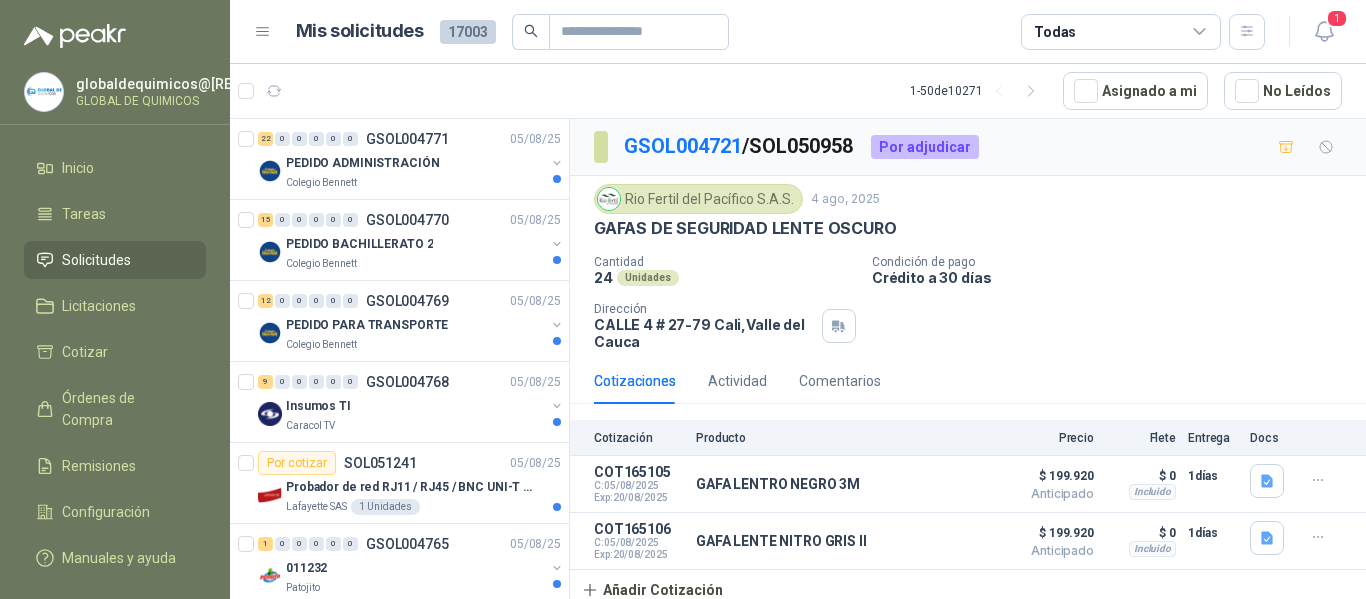 click on "Todas" at bounding box center (1121, 32) 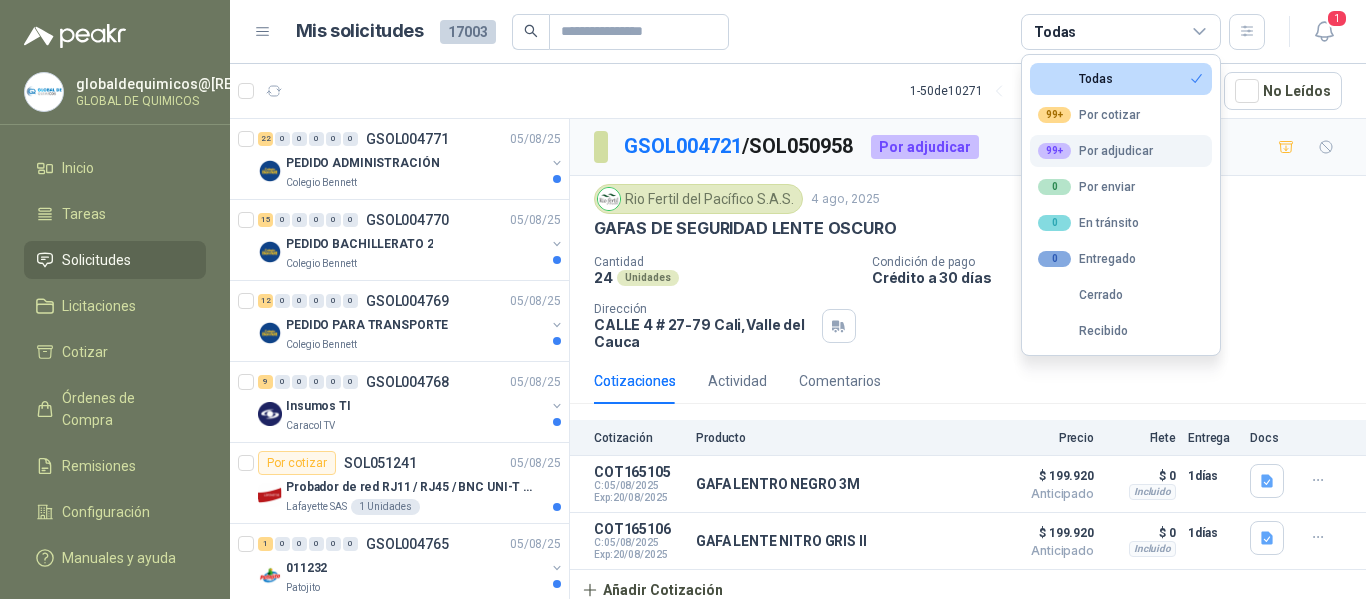click on "99+ Por adjudicar" at bounding box center (1095, 151) 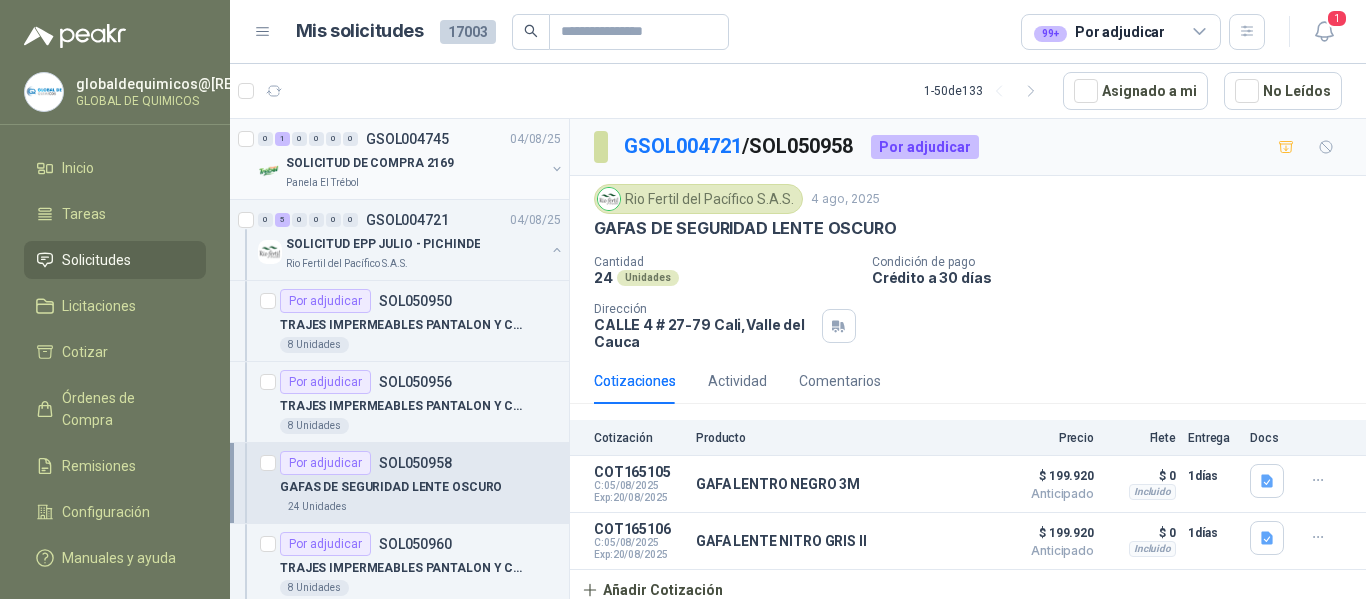 click on "SOLICITUD DE COMPRA 2169 Panela El Trébol" at bounding box center (411, 171) 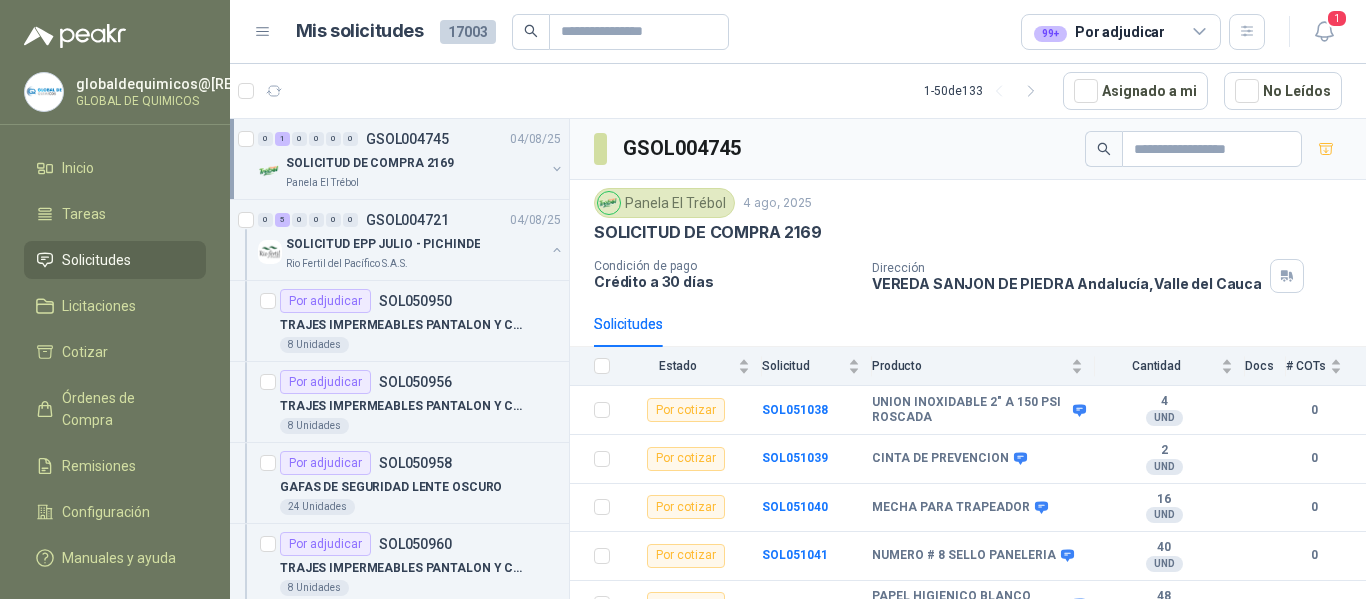 click at bounding box center [557, 169] 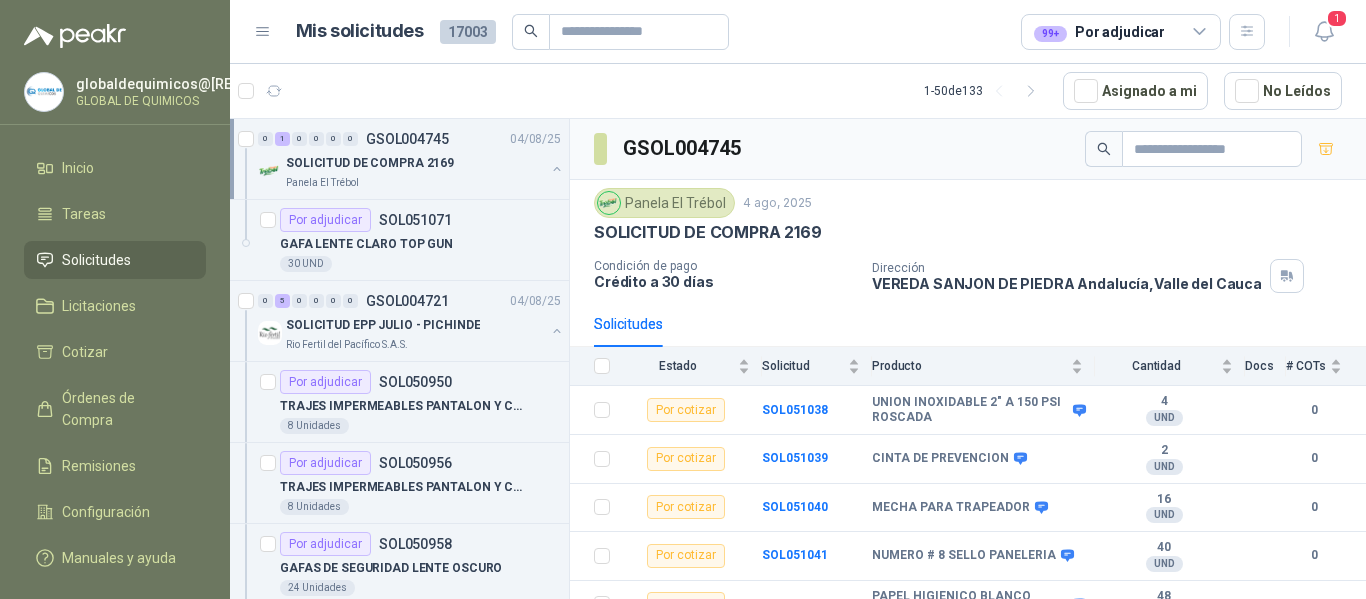 scroll, scrollTop: 7, scrollLeft: 0, axis: vertical 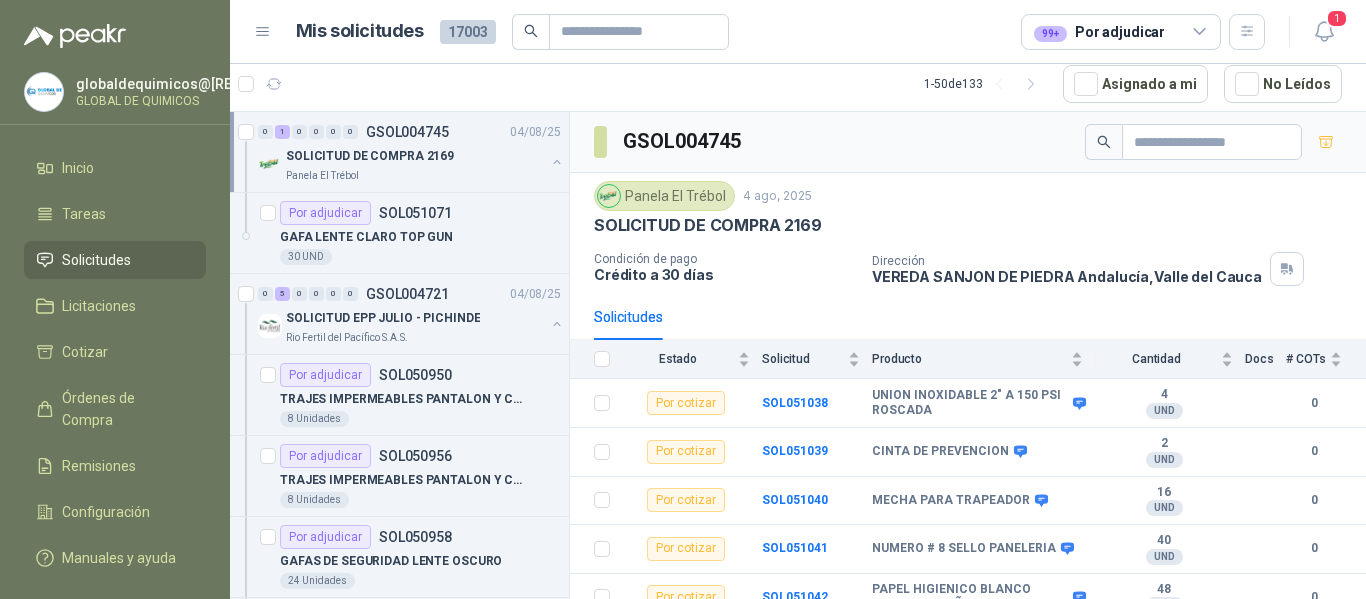 click at bounding box center [557, 162] 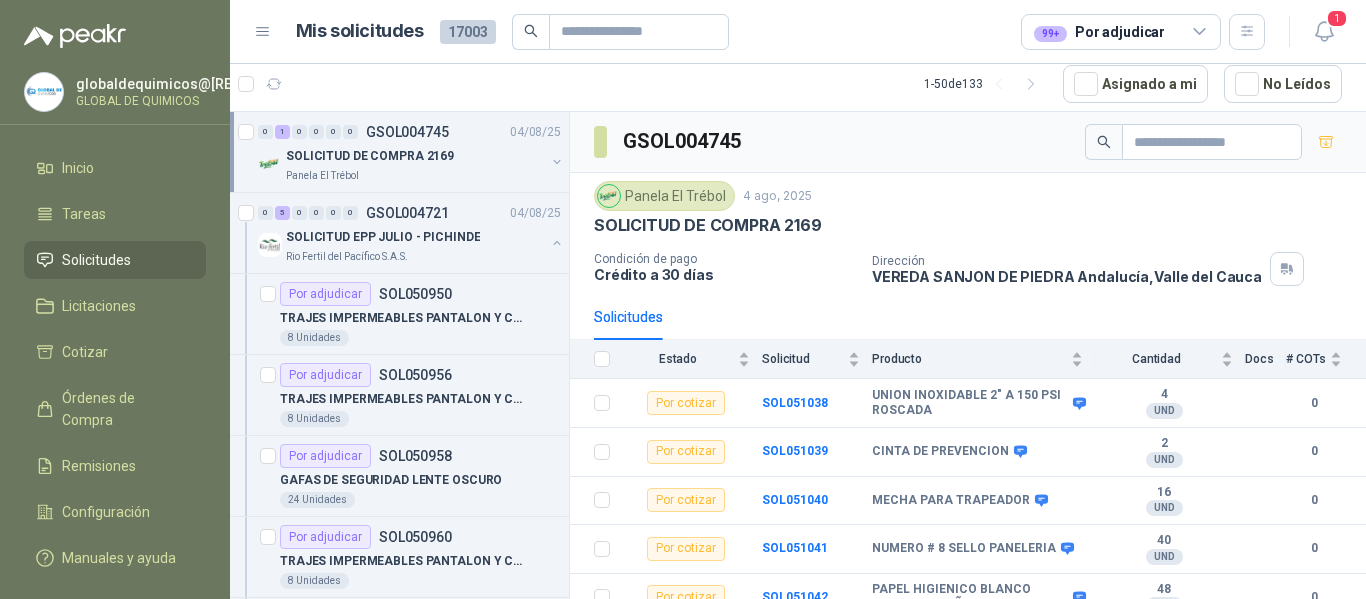 click at bounding box center [557, 162] 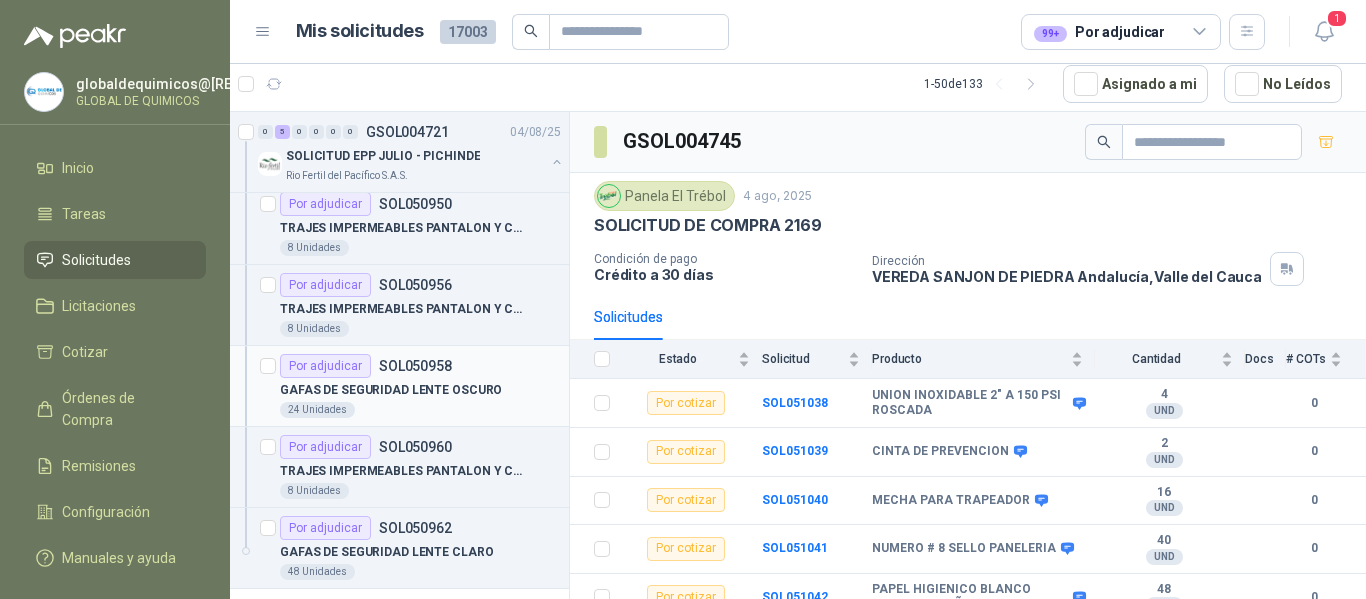 scroll, scrollTop: 0, scrollLeft: 0, axis: both 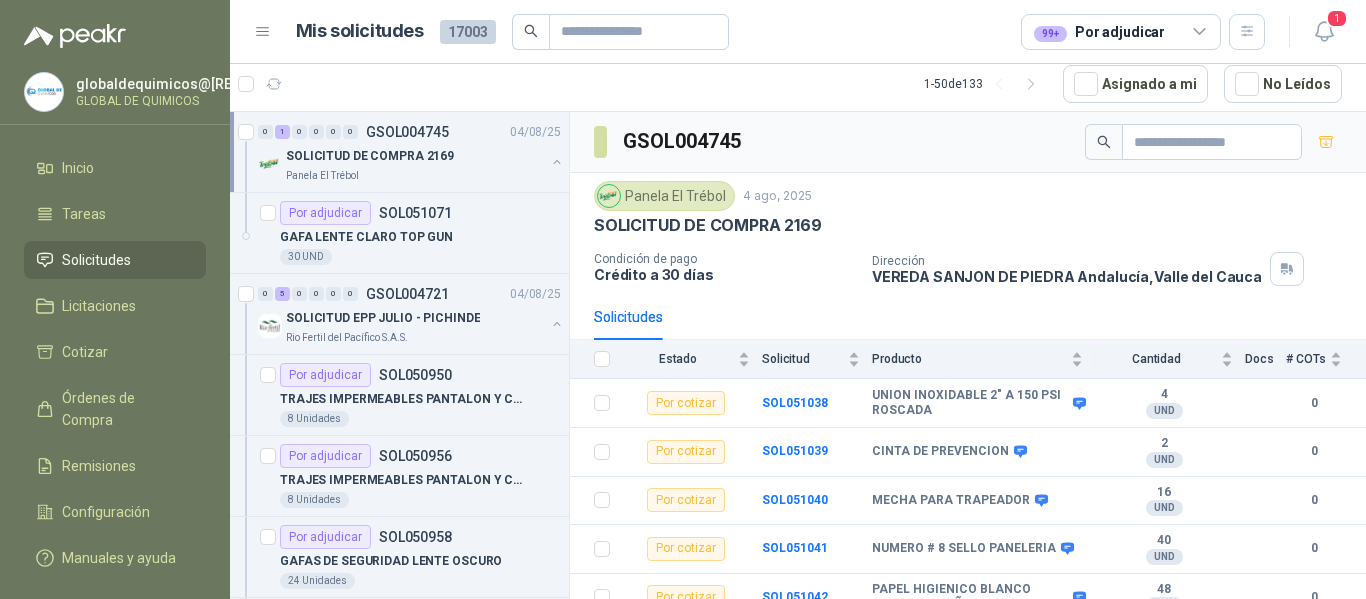 click on "Solicitudes" at bounding box center (96, 260) 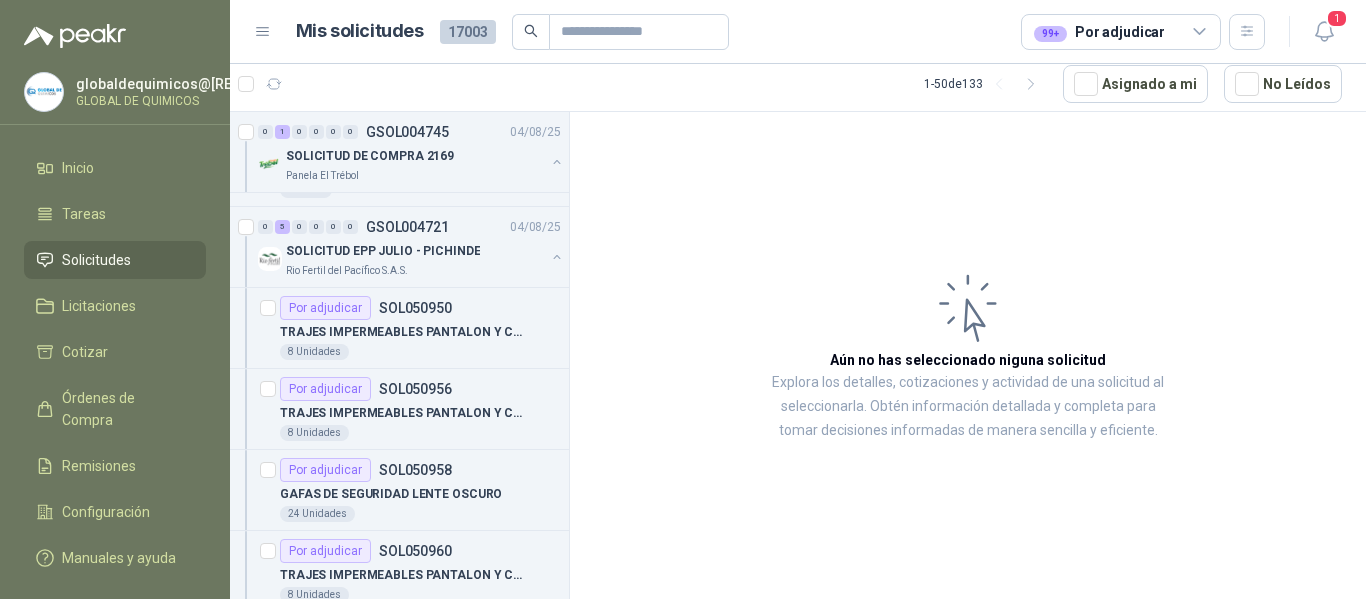 scroll, scrollTop: 100, scrollLeft: 0, axis: vertical 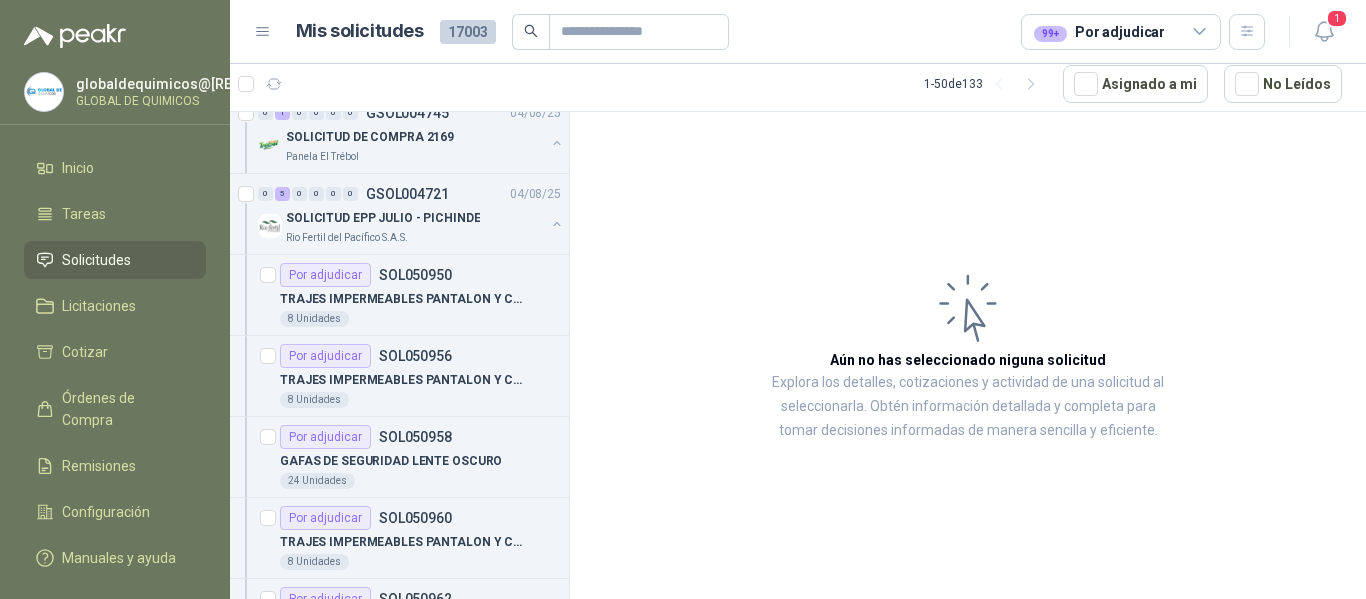 click on "99+ Por adjudicar" at bounding box center [1121, 32] 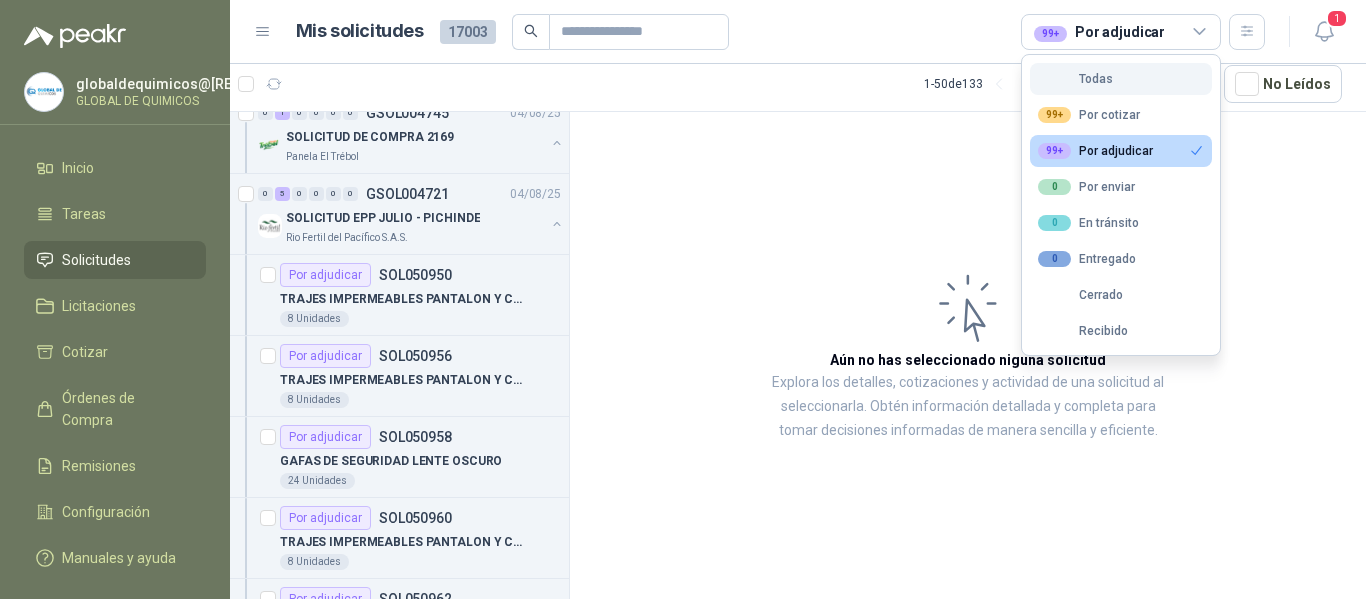 click on "Todas" at bounding box center [1121, 79] 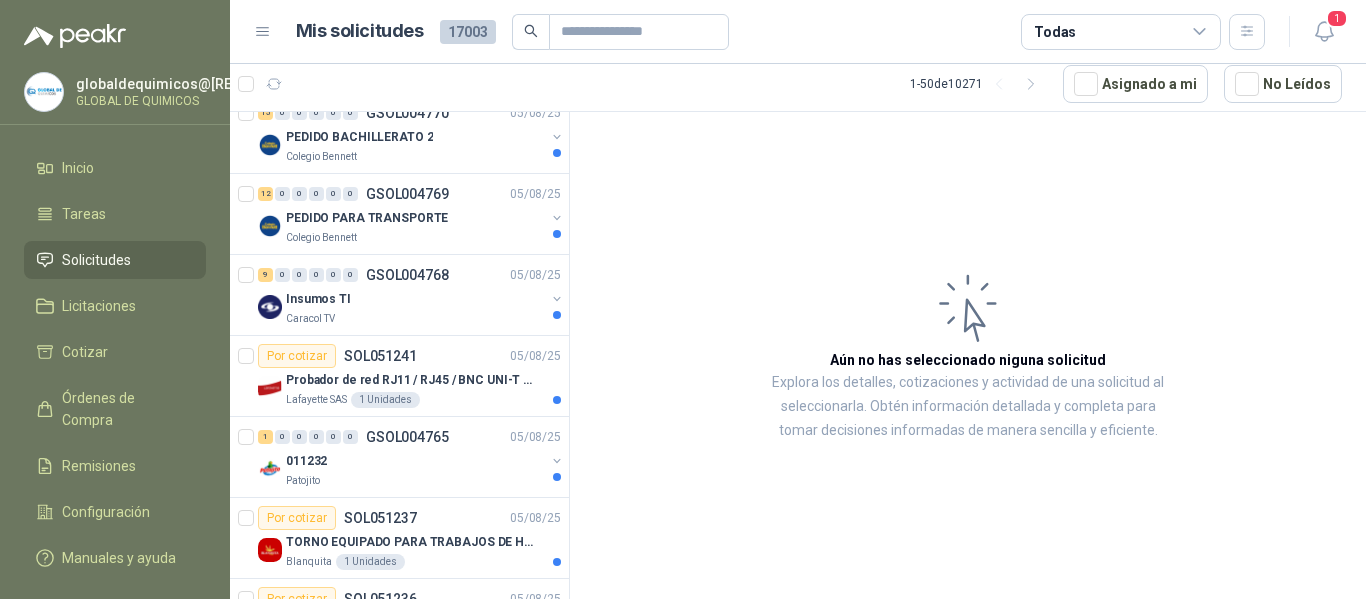 scroll, scrollTop: 0, scrollLeft: 0, axis: both 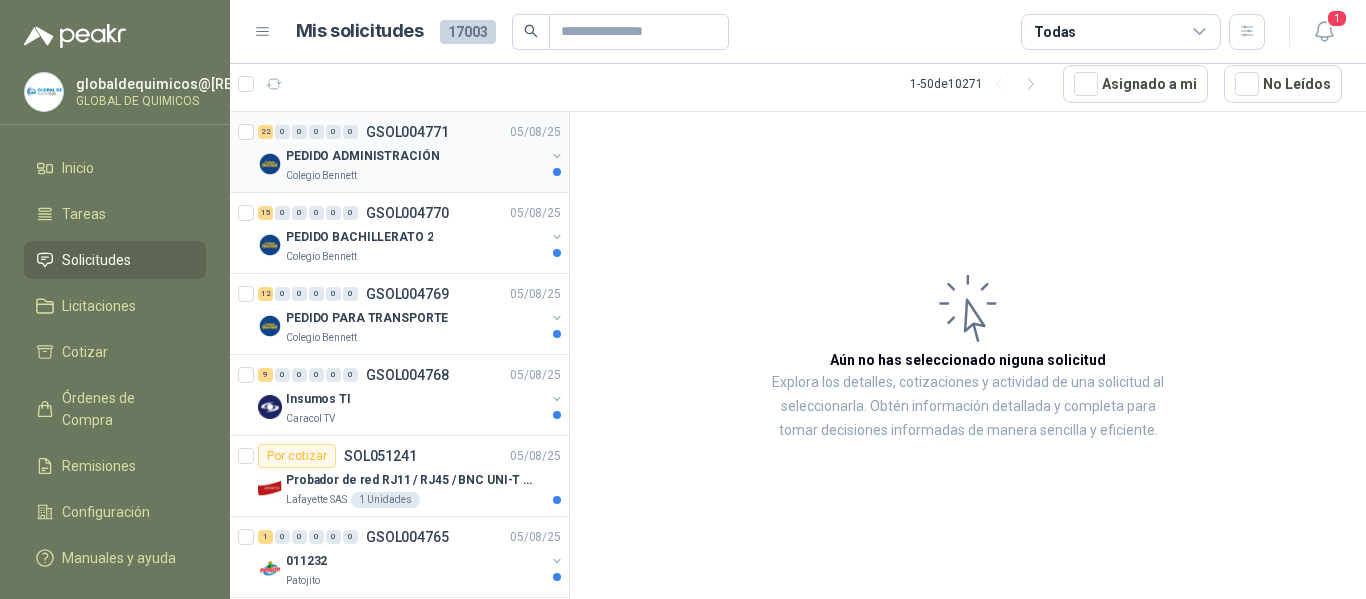 click at bounding box center (557, 156) 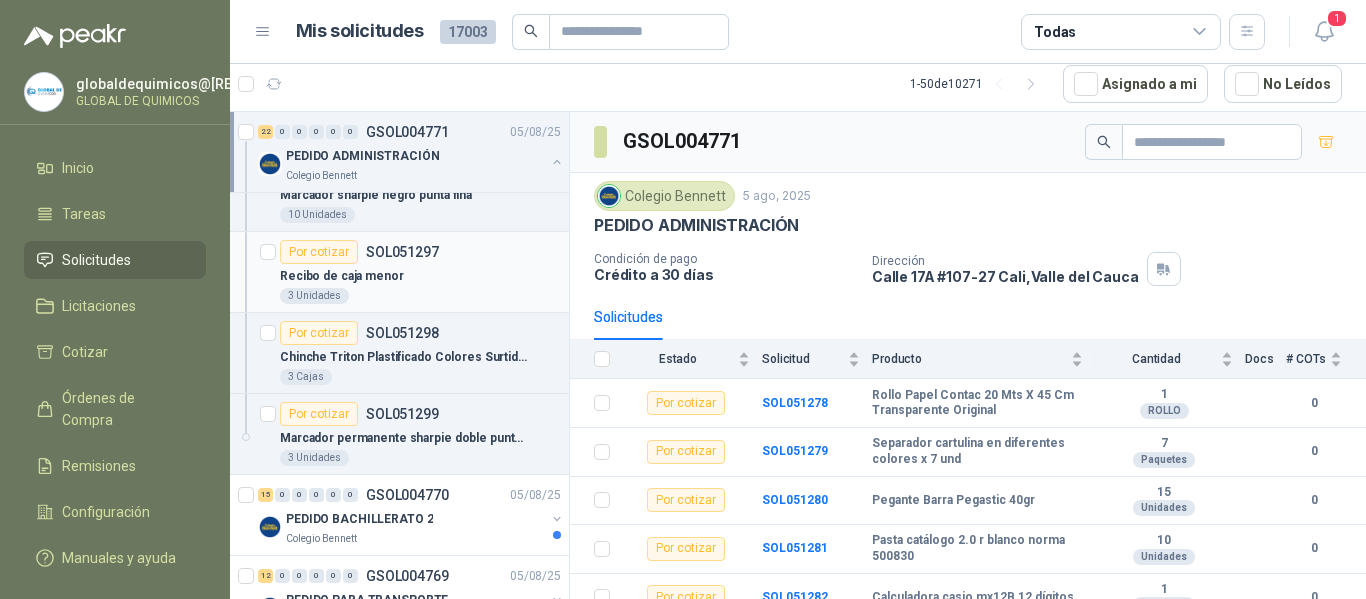 scroll, scrollTop: 1600, scrollLeft: 0, axis: vertical 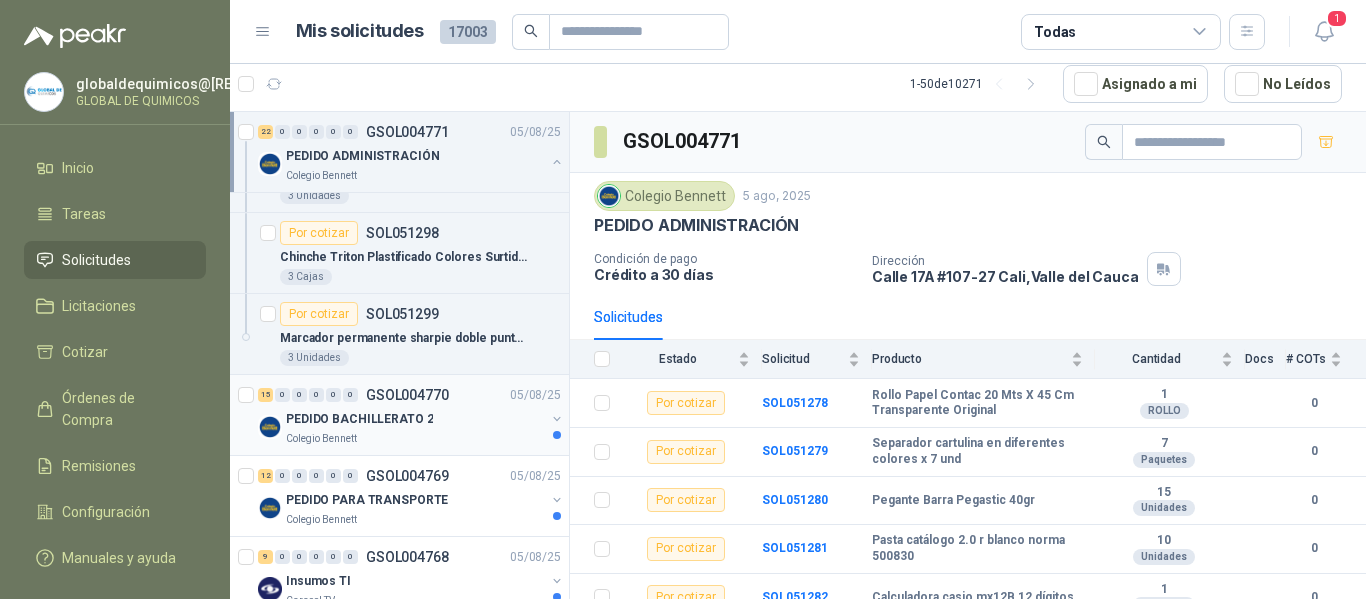 click on "PEDIDO BACHILLERATO 2 [INSTITUTION_NAME]" at bounding box center (411, 427) 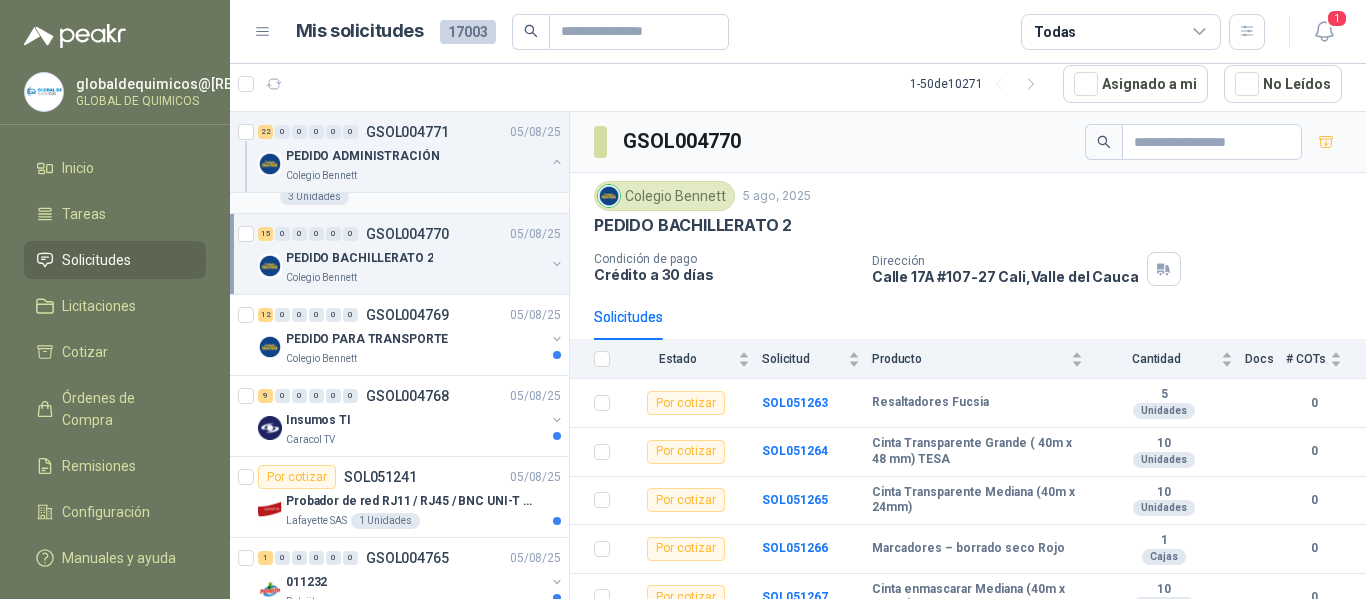 scroll, scrollTop: 1800, scrollLeft: 0, axis: vertical 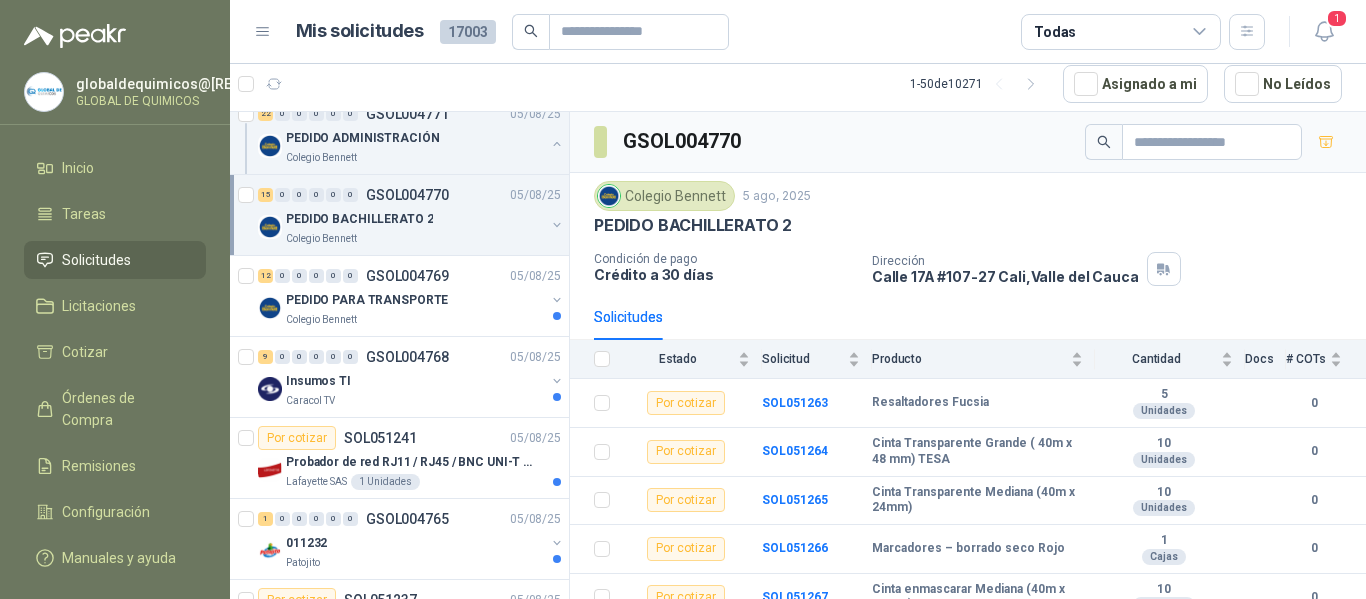 click at bounding box center (557, 225) 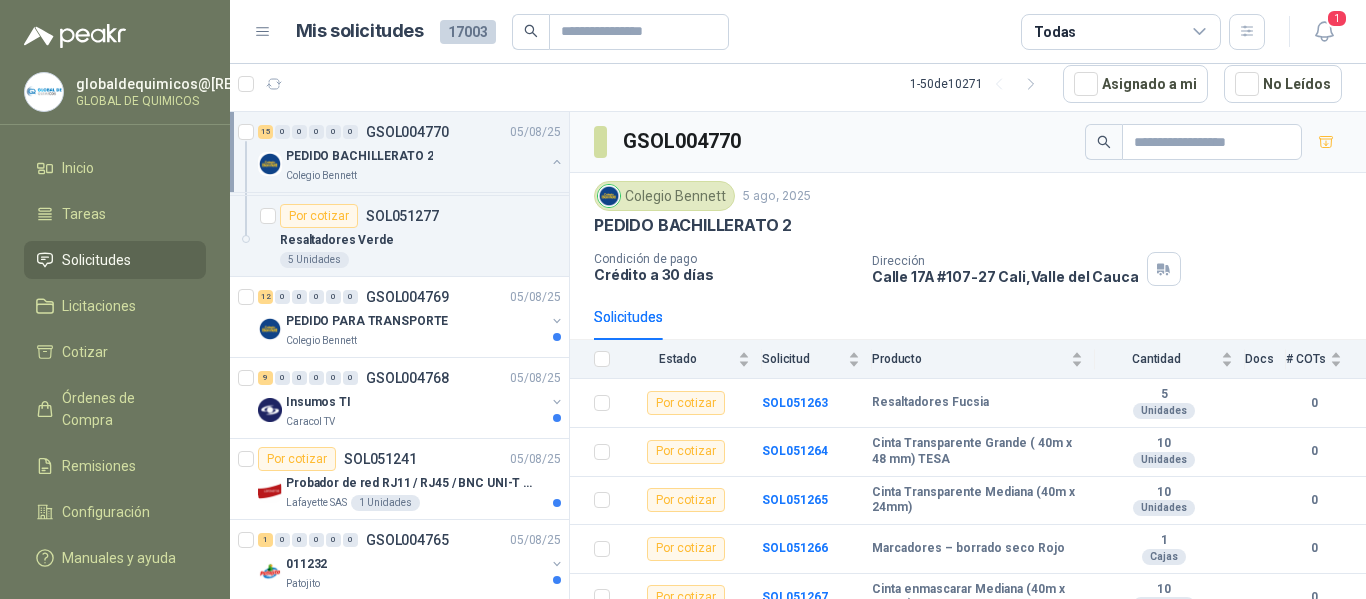 scroll, scrollTop: 3000, scrollLeft: 0, axis: vertical 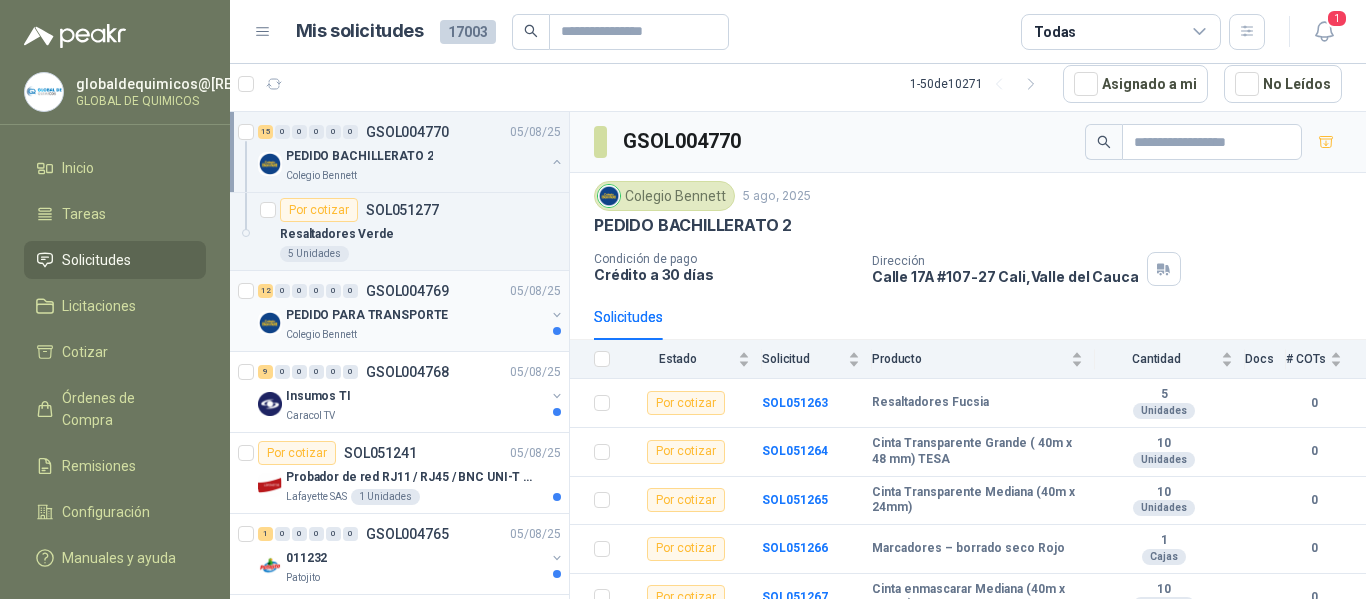 click at bounding box center [557, 315] 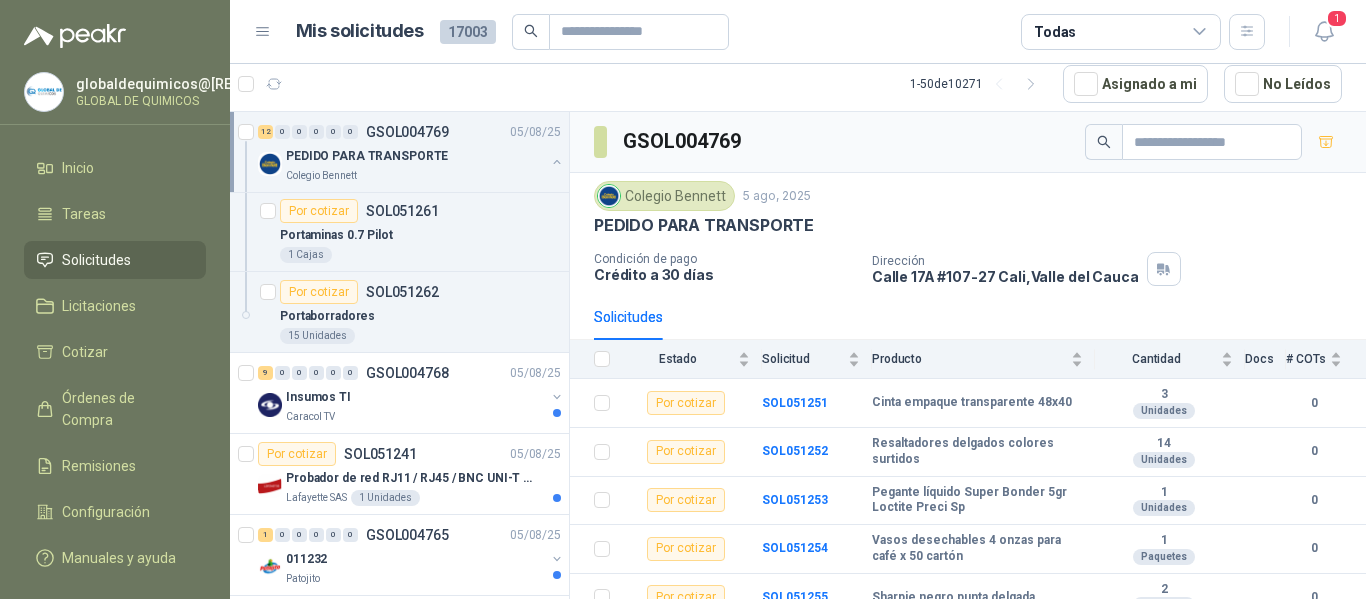 scroll, scrollTop: 4000, scrollLeft: 0, axis: vertical 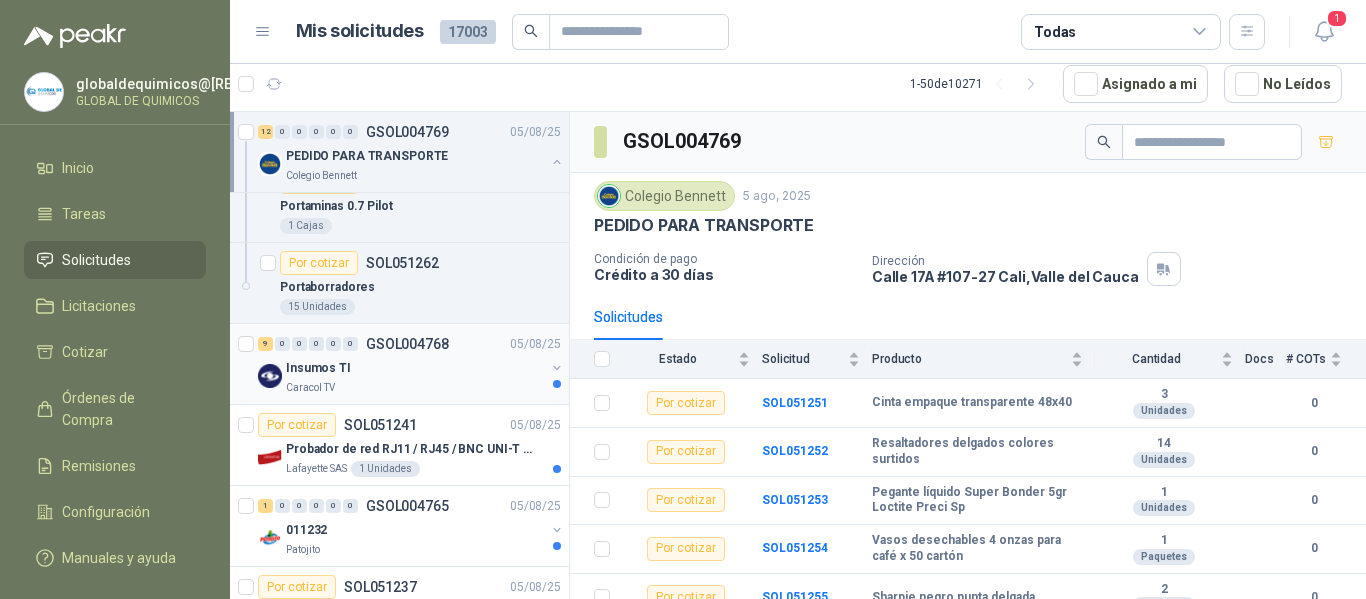 click at bounding box center [557, 368] 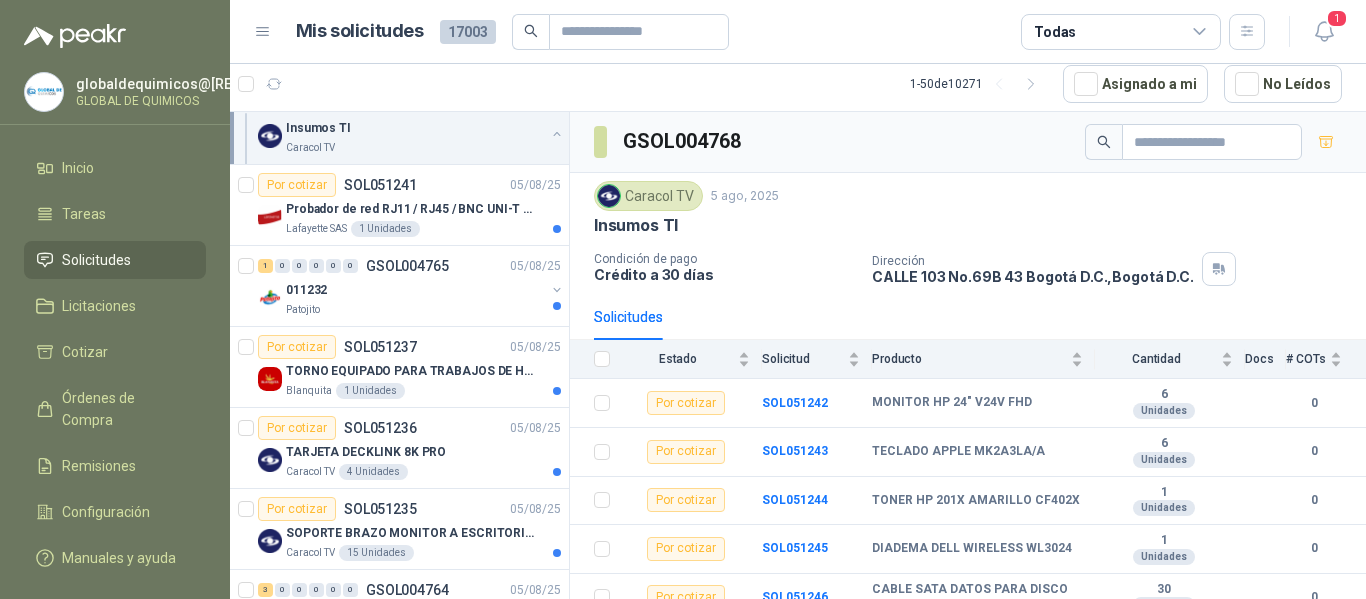 scroll, scrollTop: 5000, scrollLeft: 0, axis: vertical 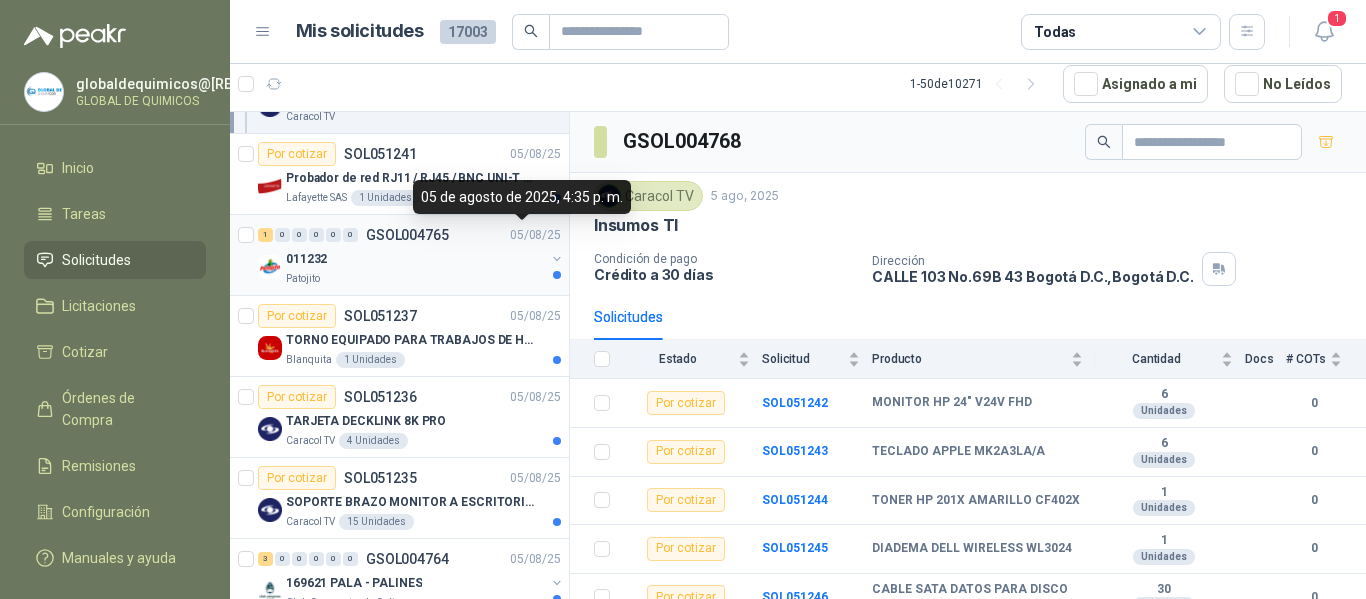 click on "1   0   0   0   0   0   GSOL004765 05/08/25" at bounding box center [411, 235] 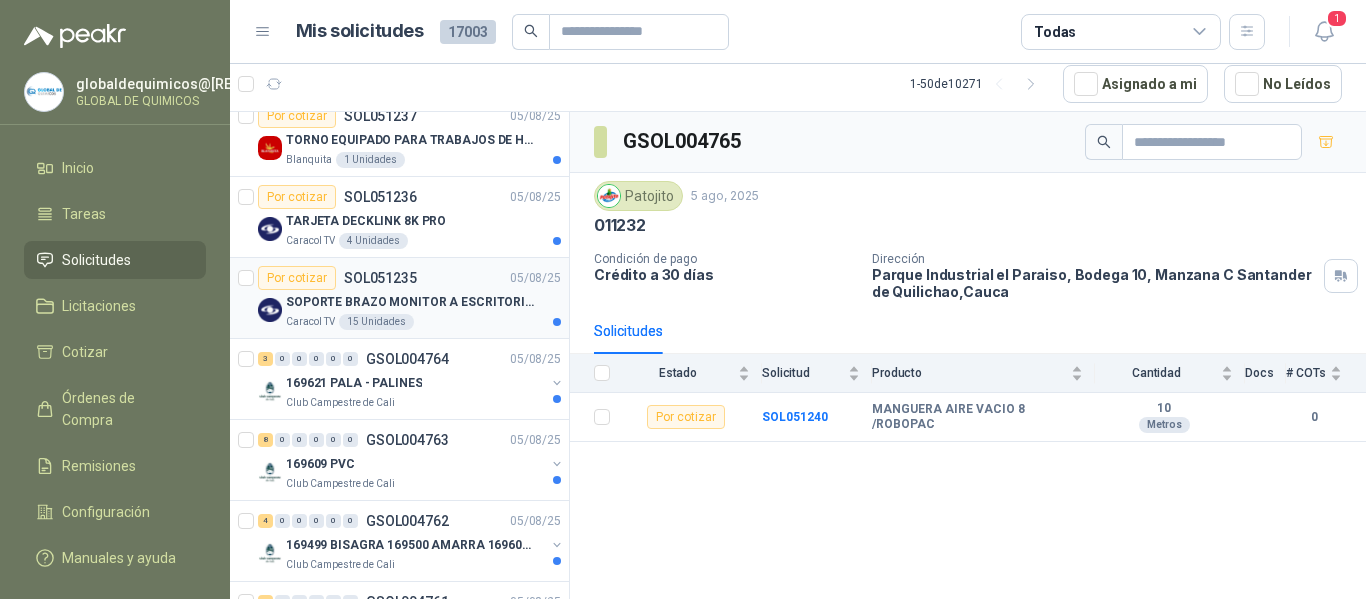 scroll, scrollTop: 5300, scrollLeft: 0, axis: vertical 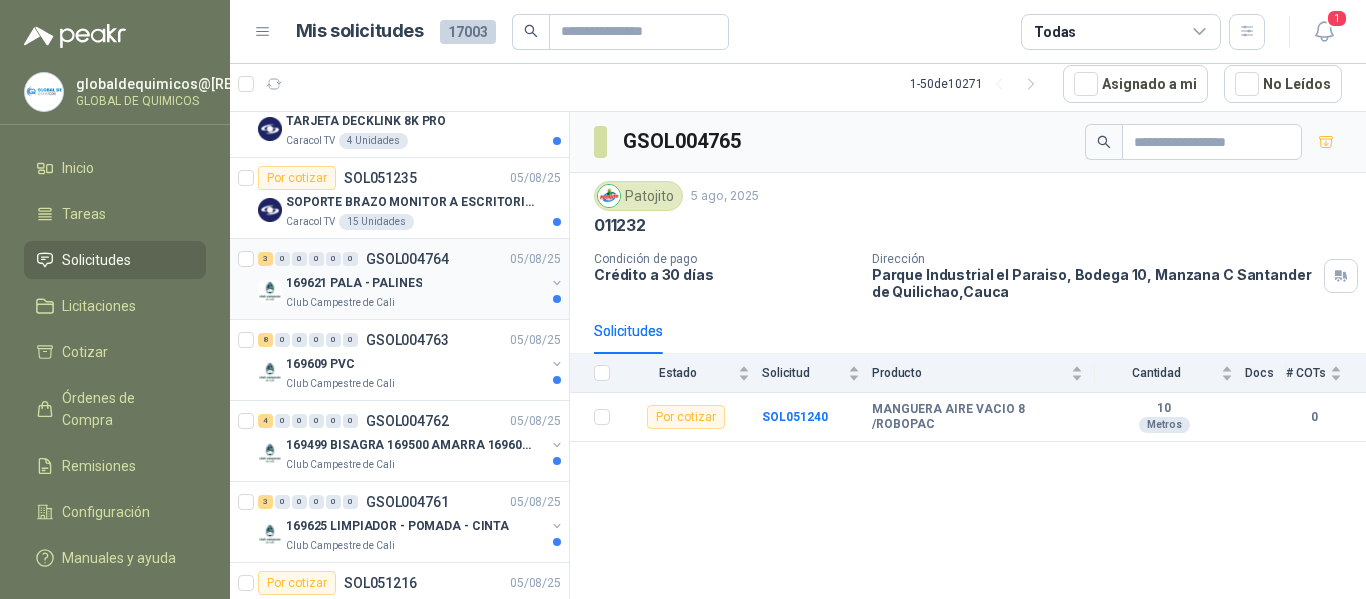 click on "169621 PALA - PALINES [INSTITUTION_NAME]" at bounding box center [411, 291] 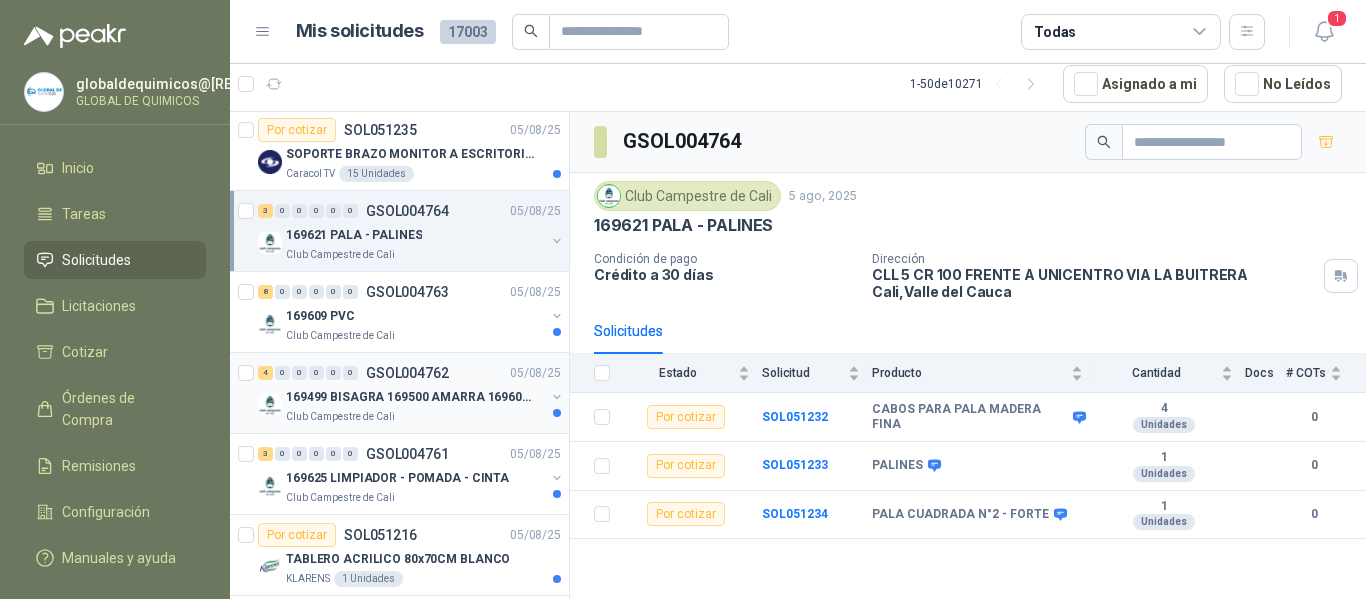 scroll, scrollTop: 5300, scrollLeft: 0, axis: vertical 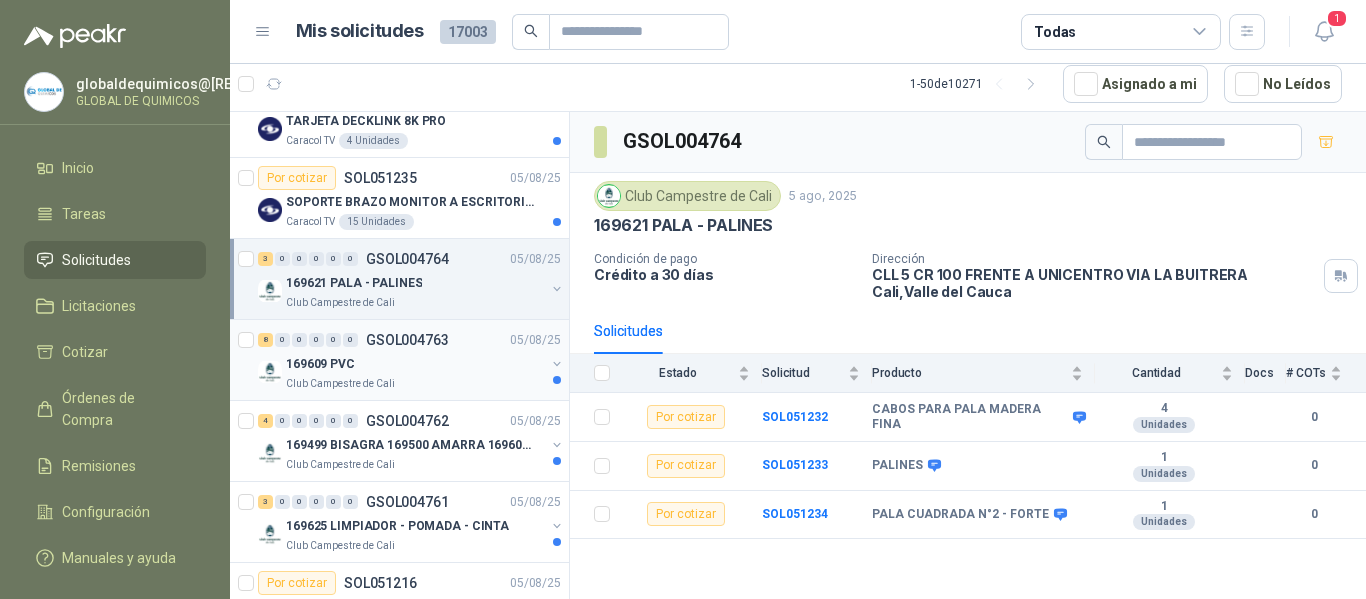 click at bounding box center [557, 364] 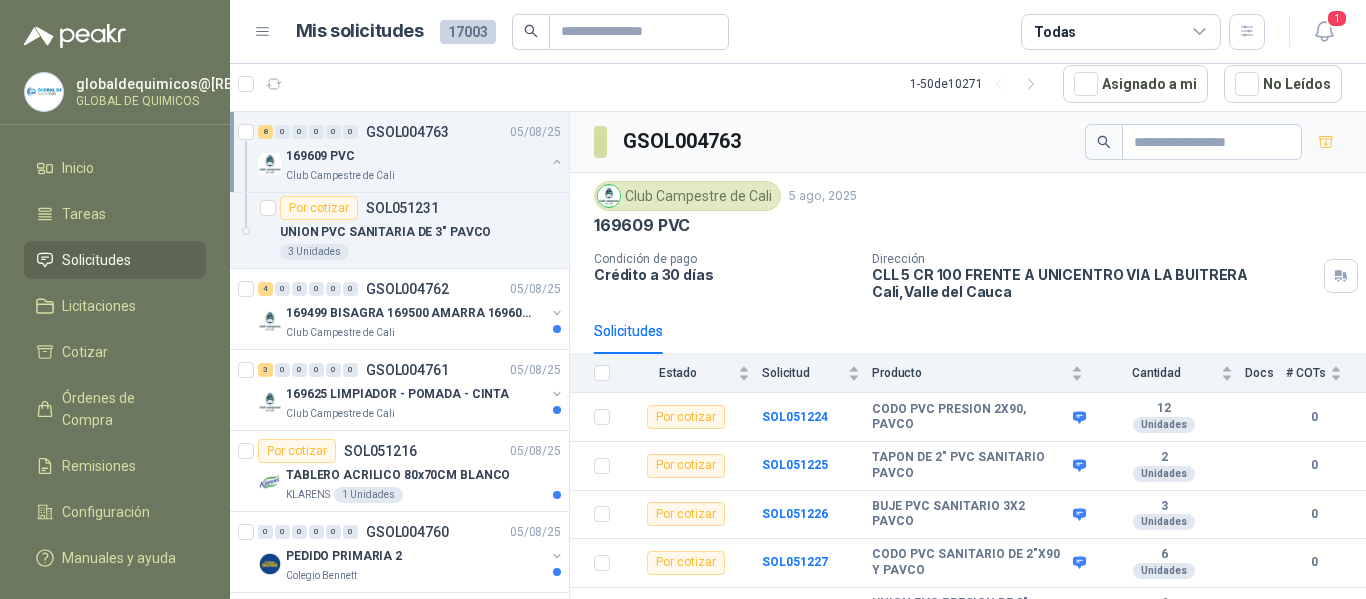 scroll, scrollTop: 6100, scrollLeft: 0, axis: vertical 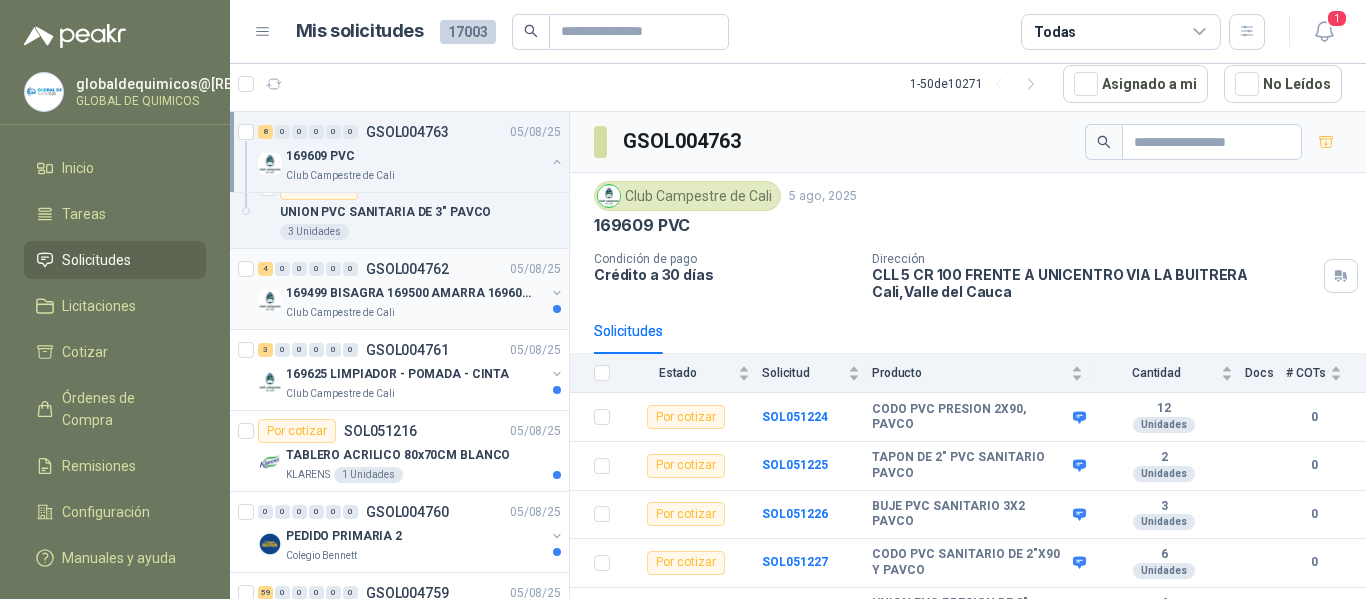 click on "169499 BISAGRA 169500 AMARRA 169601 BUJ 169617 CER" at bounding box center (410, 293) 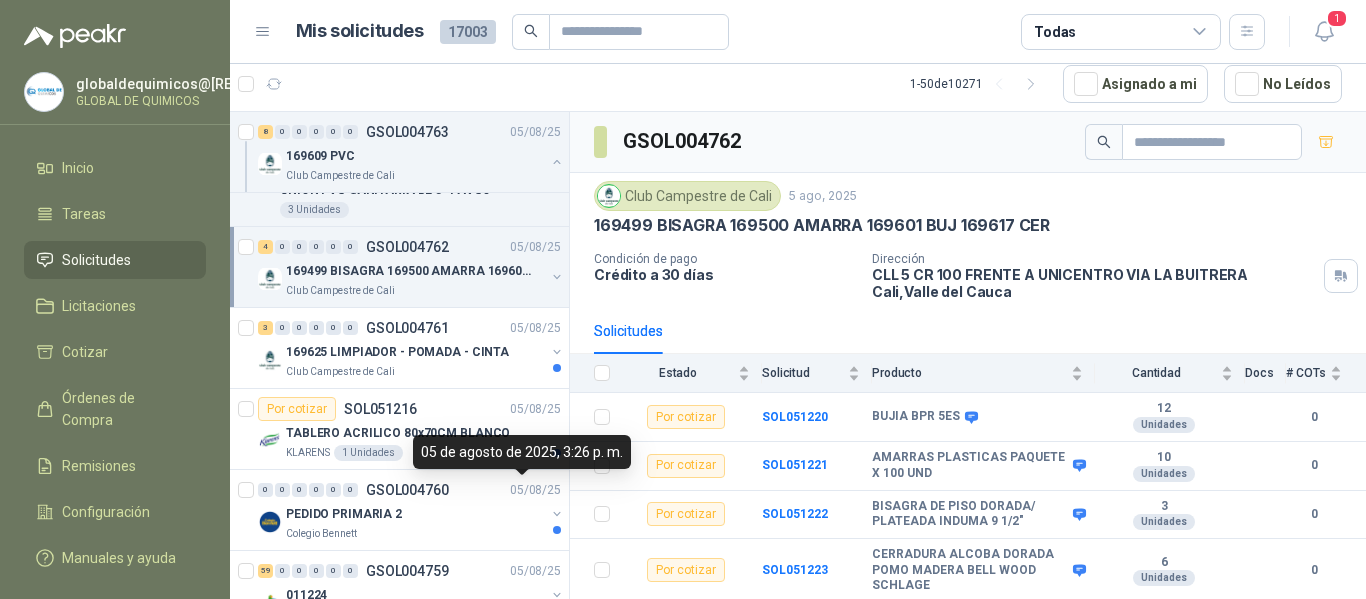 scroll, scrollTop: 6100, scrollLeft: 0, axis: vertical 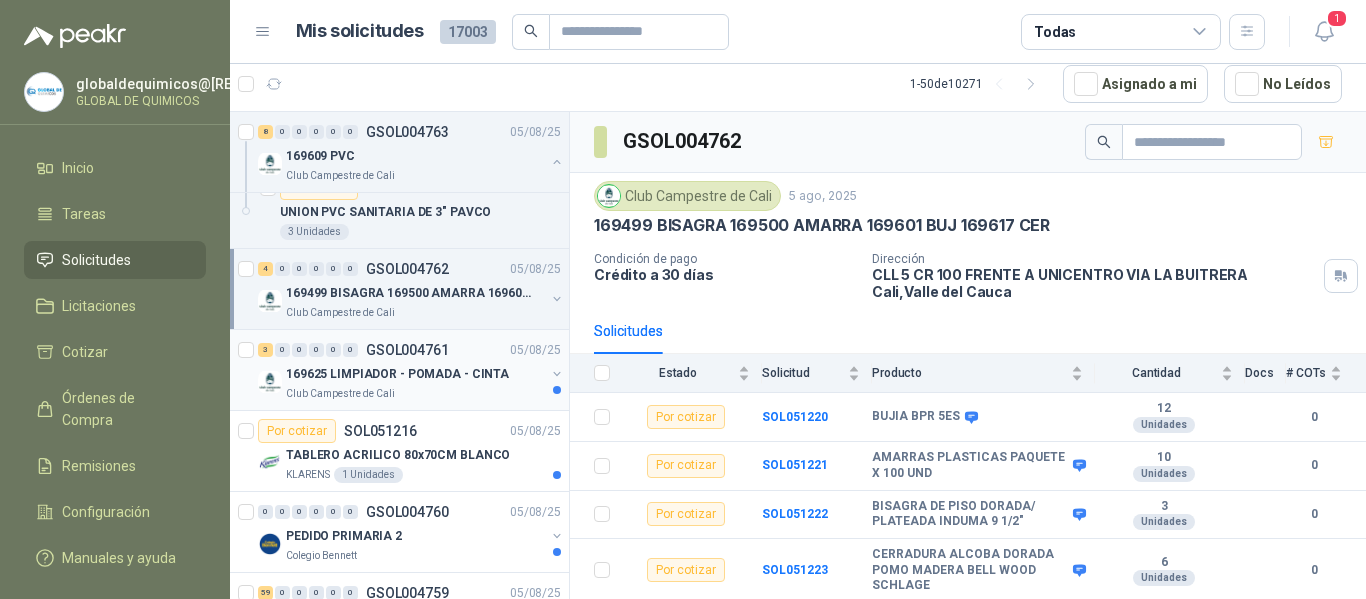 click on "169625 LIMPIADOR - POMADA - CINTA" at bounding box center [415, 374] 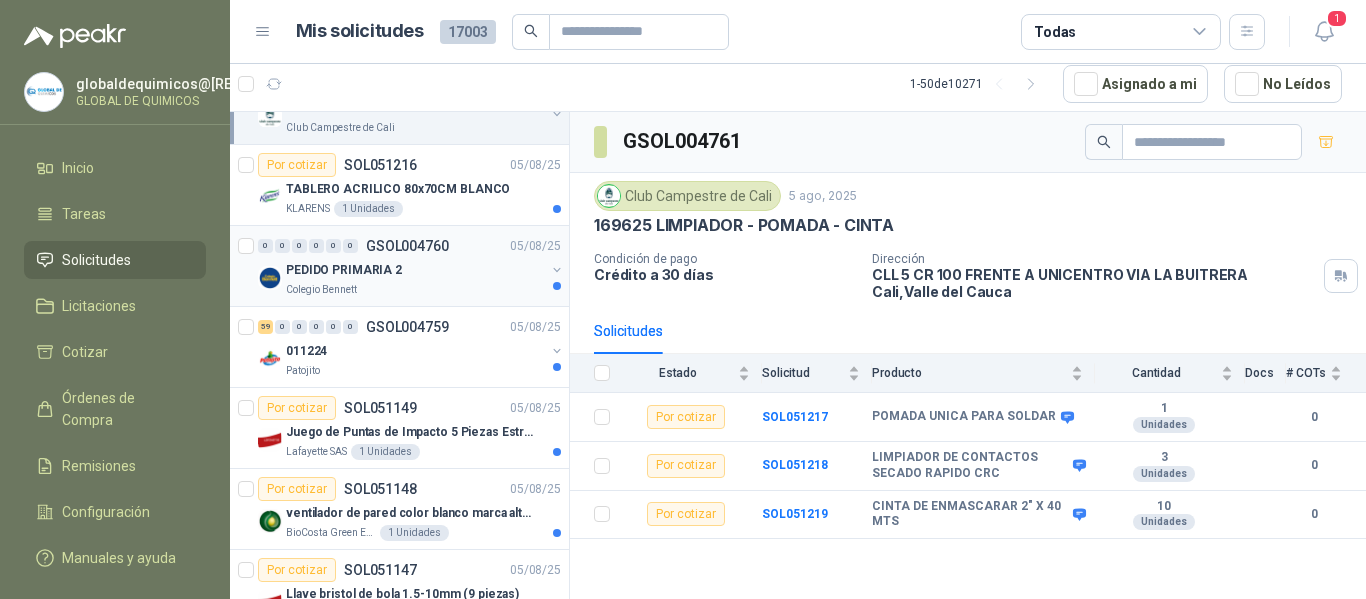 scroll, scrollTop: 6400, scrollLeft: 0, axis: vertical 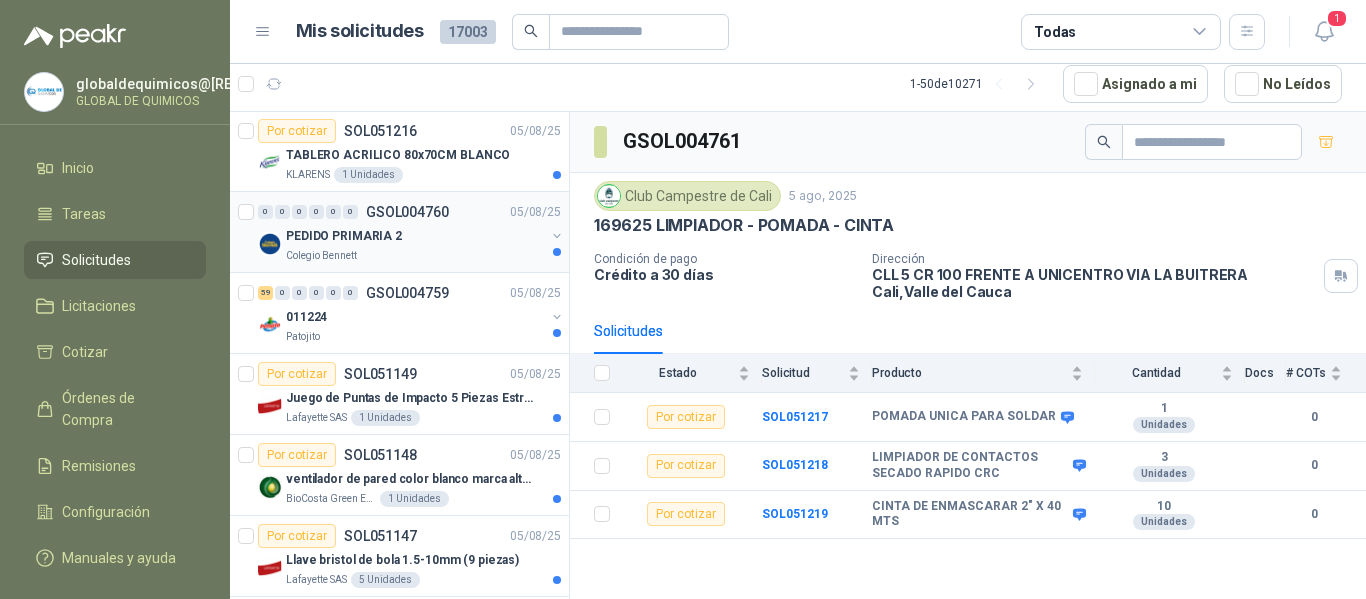 click at bounding box center [557, 236] 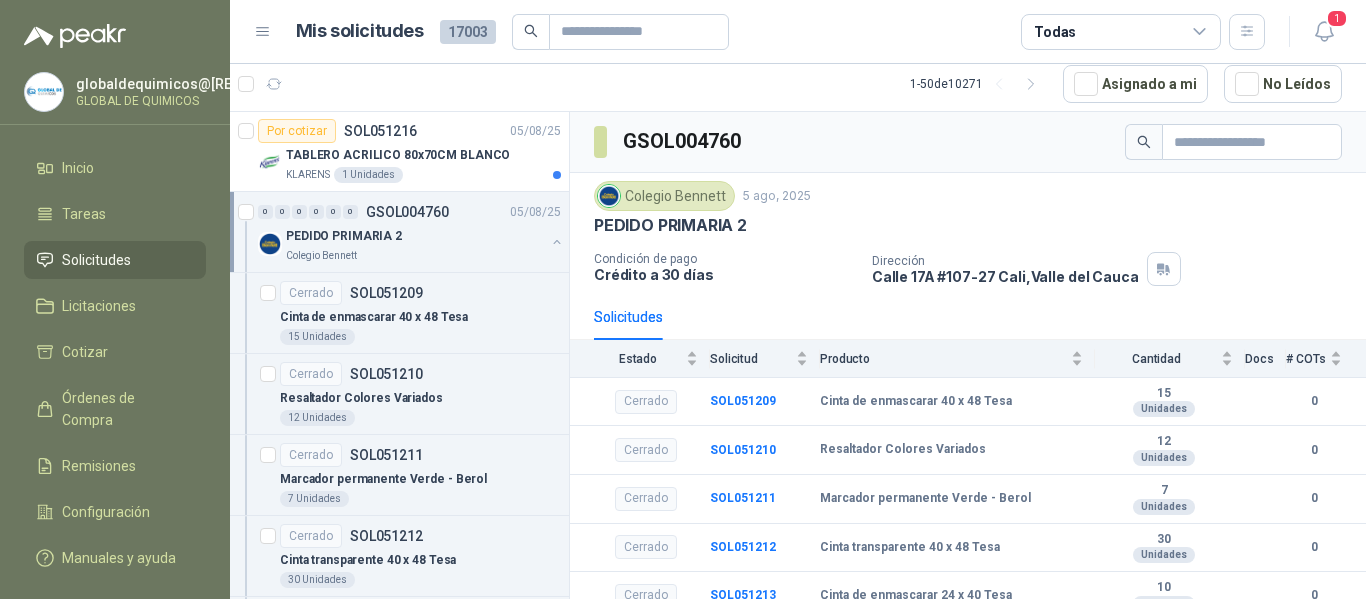 click at bounding box center [557, 242] 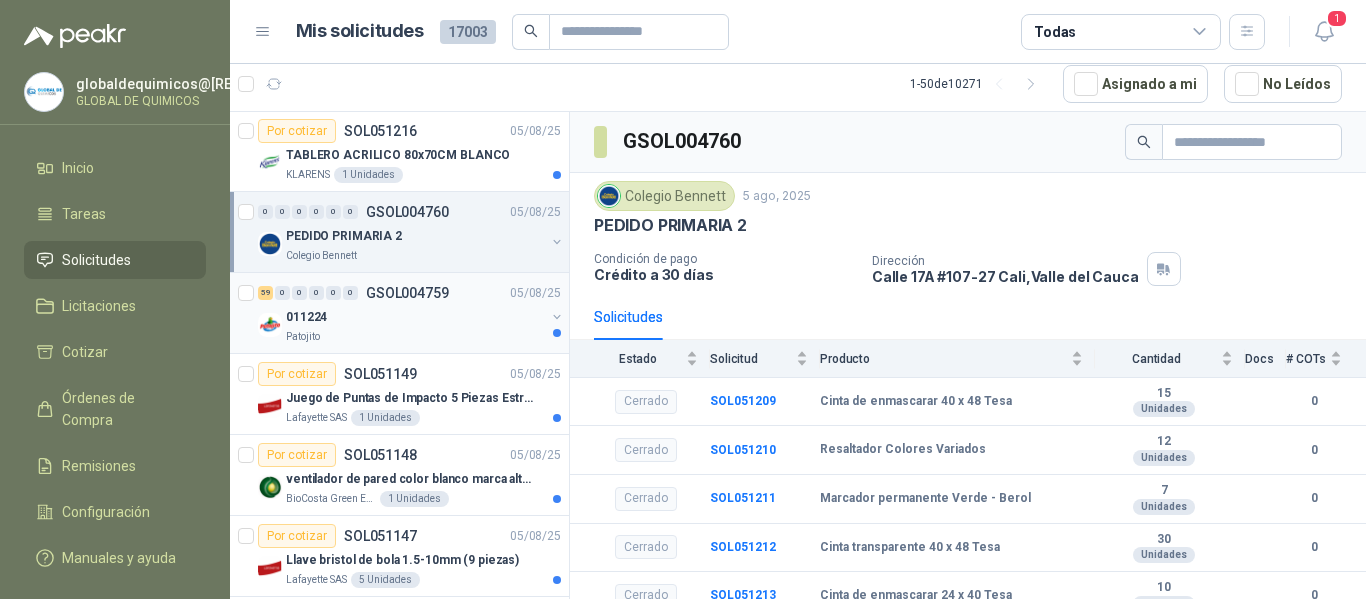 click at bounding box center (557, 317) 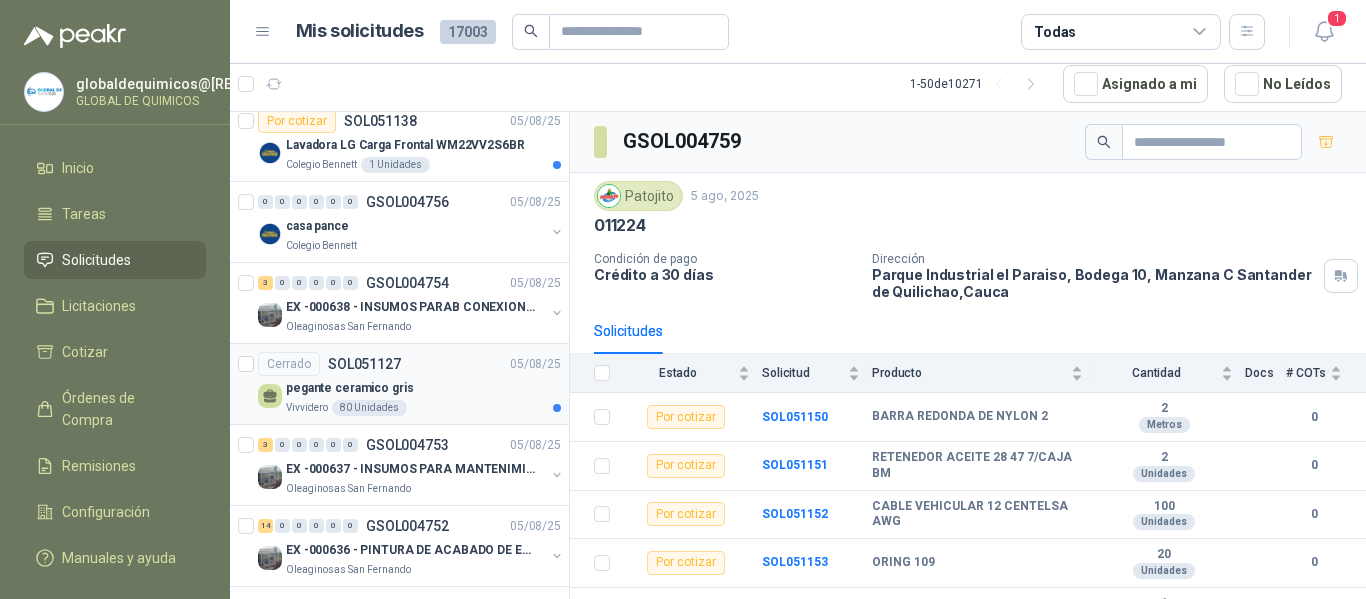 scroll, scrollTop: 12000, scrollLeft: 0, axis: vertical 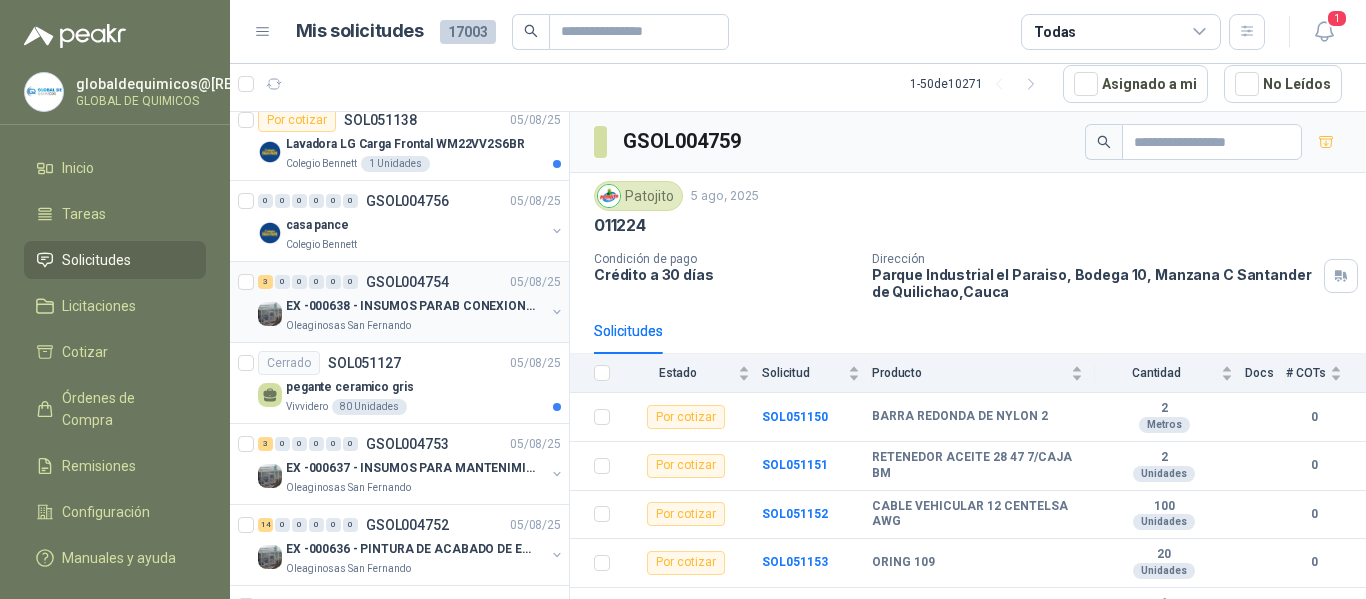 click at bounding box center (557, 312) 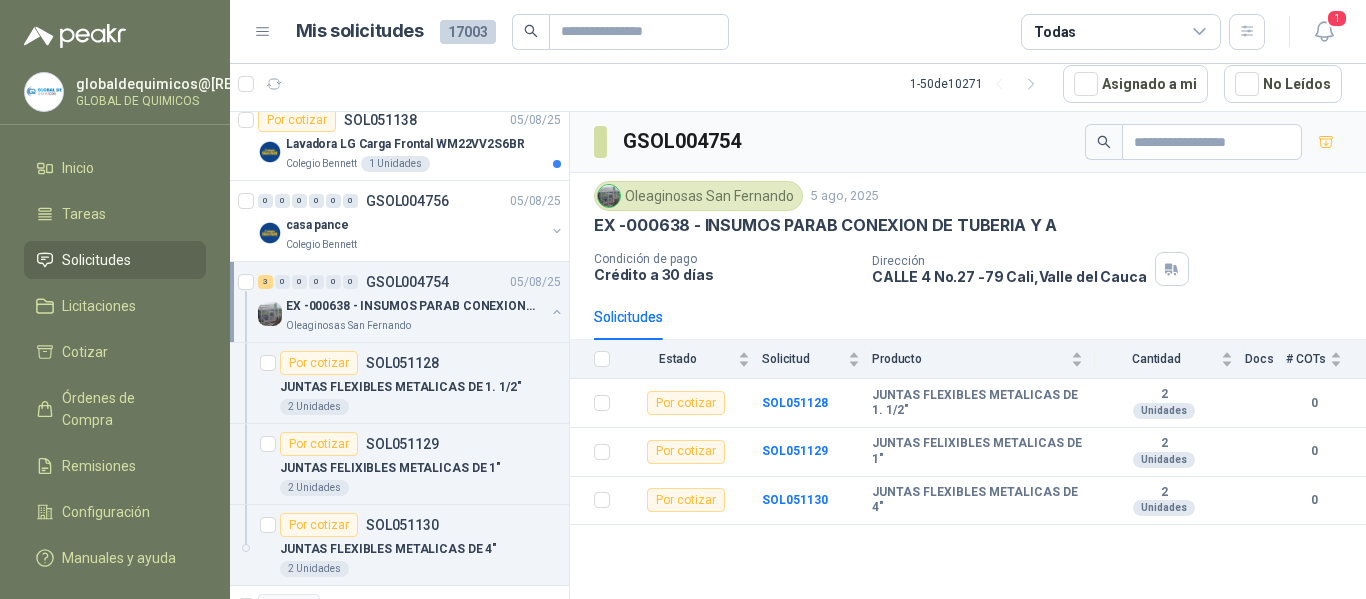 click at bounding box center [557, 312] 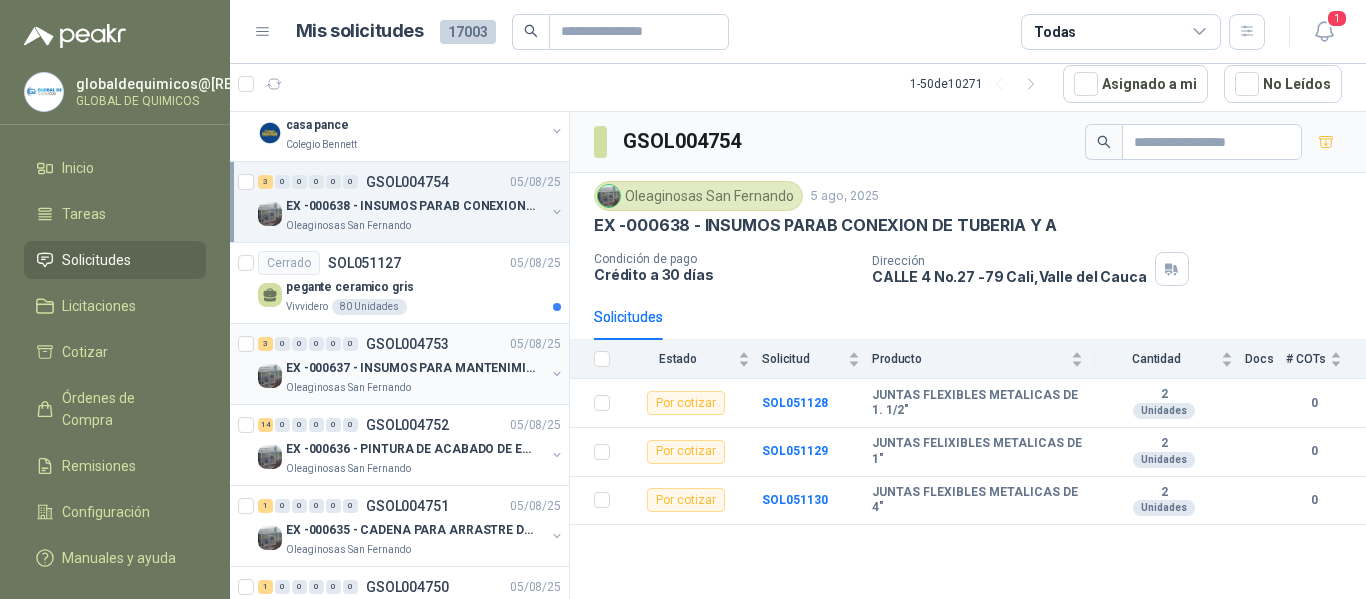 scroll, scrollTop: 12200, scrollLeft: 0, axis: vertical 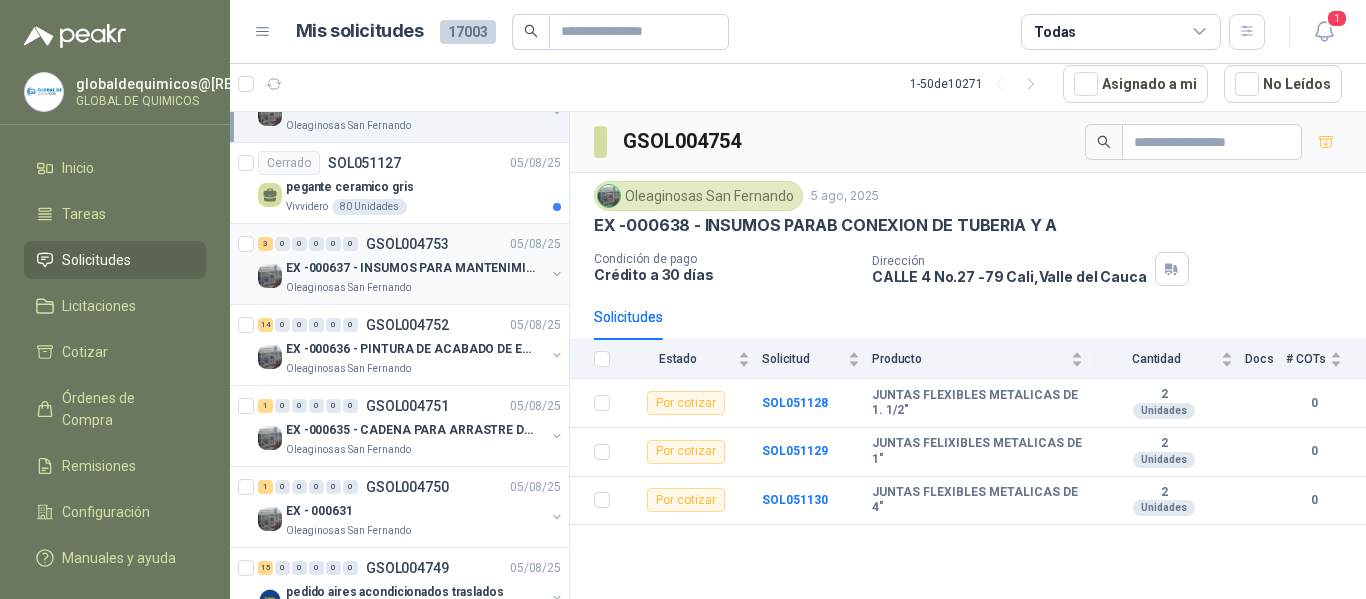 click on "EX -000637 - INSUMOS PARA MANTENIMINENTO MECANICO" at bounding box center [410, 268] 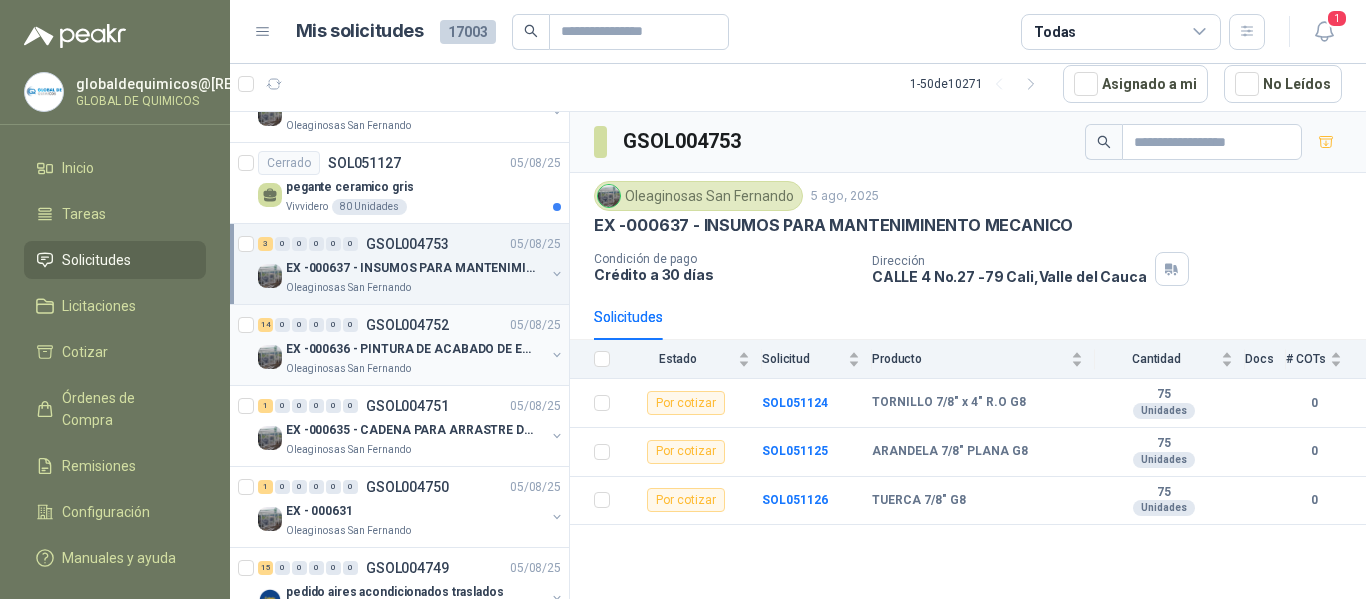 click on "EX -000636 - PINTURA DE ACABADO DE EQUIPOS, ESTRUC [INSTITUTION_NAME]" at bounding box center [411, 357] 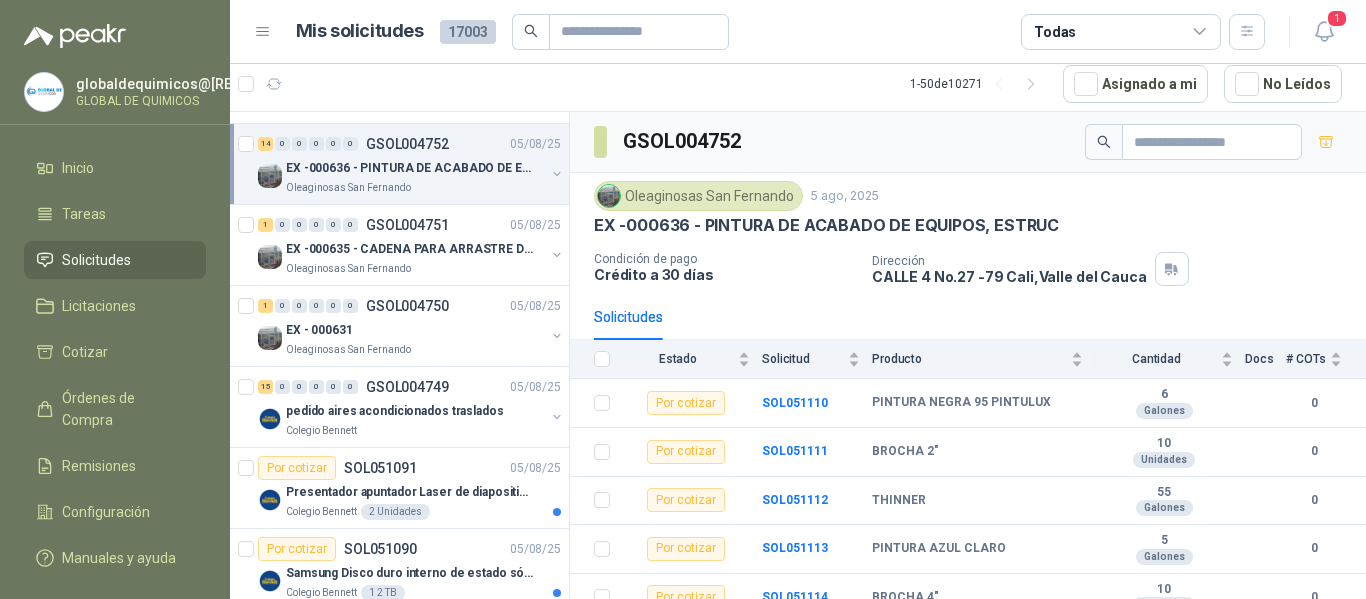 scroll, scrollTop: 12400, scrollLeft: 0, axis: vertical 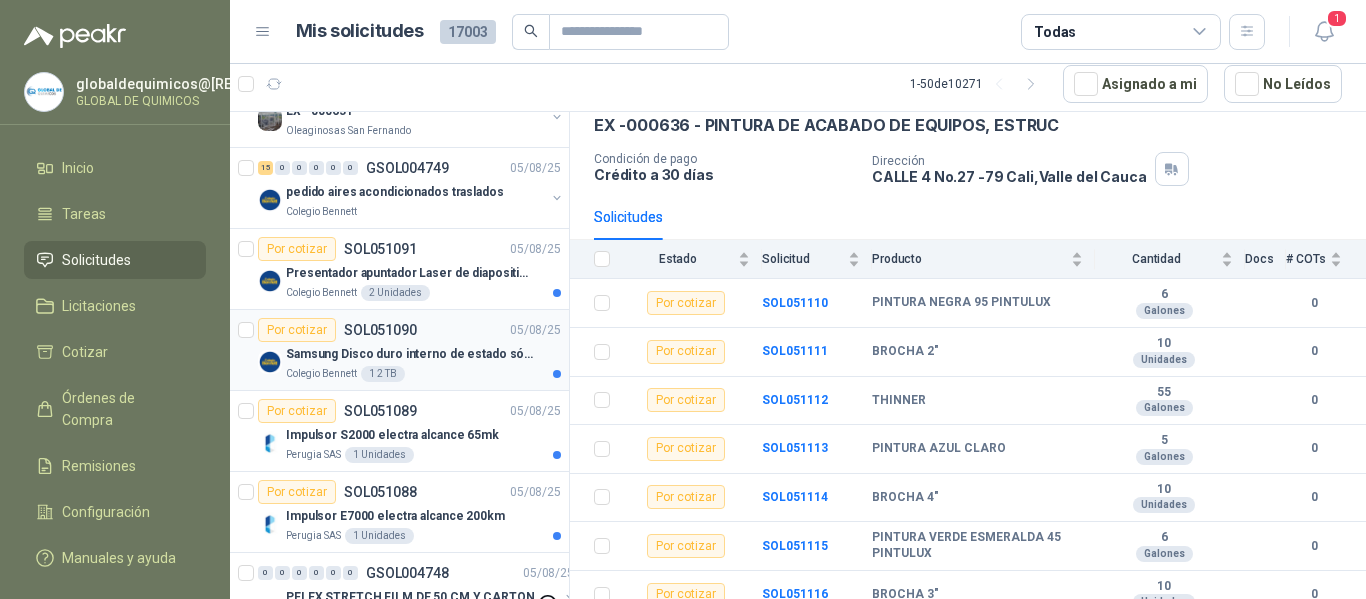 click on "Samsung Disco duro interno de estado sólido 990 PRO SSD NVMe M.2 PCIe Gen4, M.2 2280 2TB" at bounding box center (410, 354) 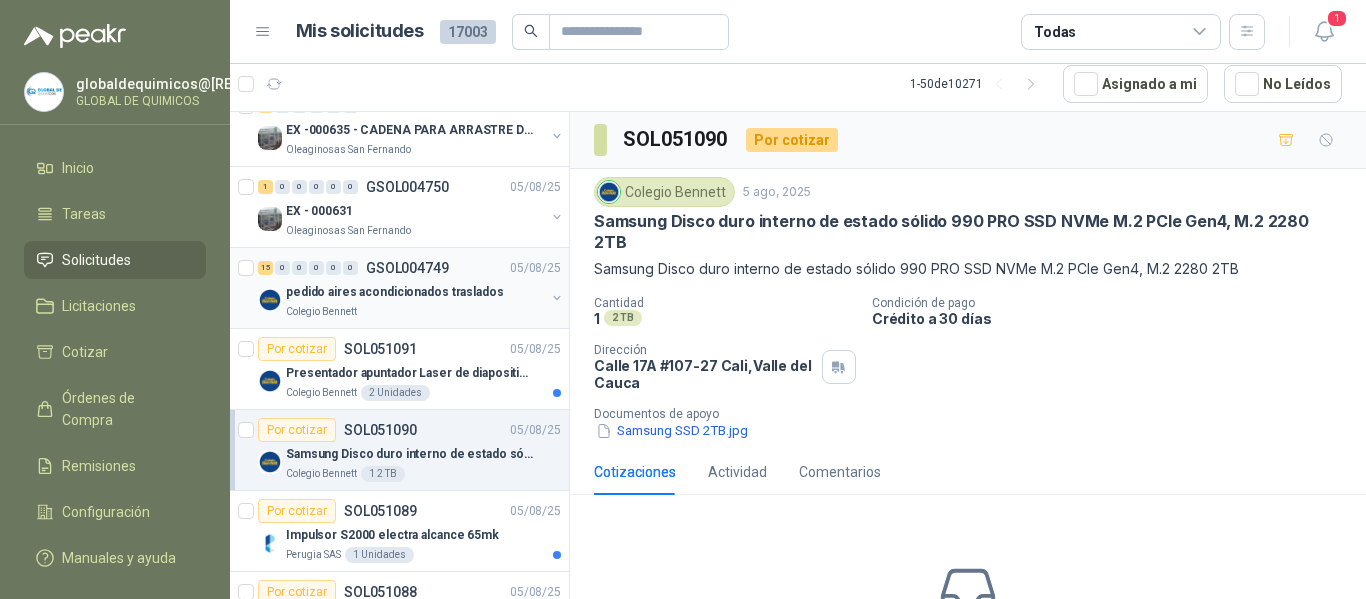 scroll, scrollTop: 12400, scrollLeft: 0, axis: vertical 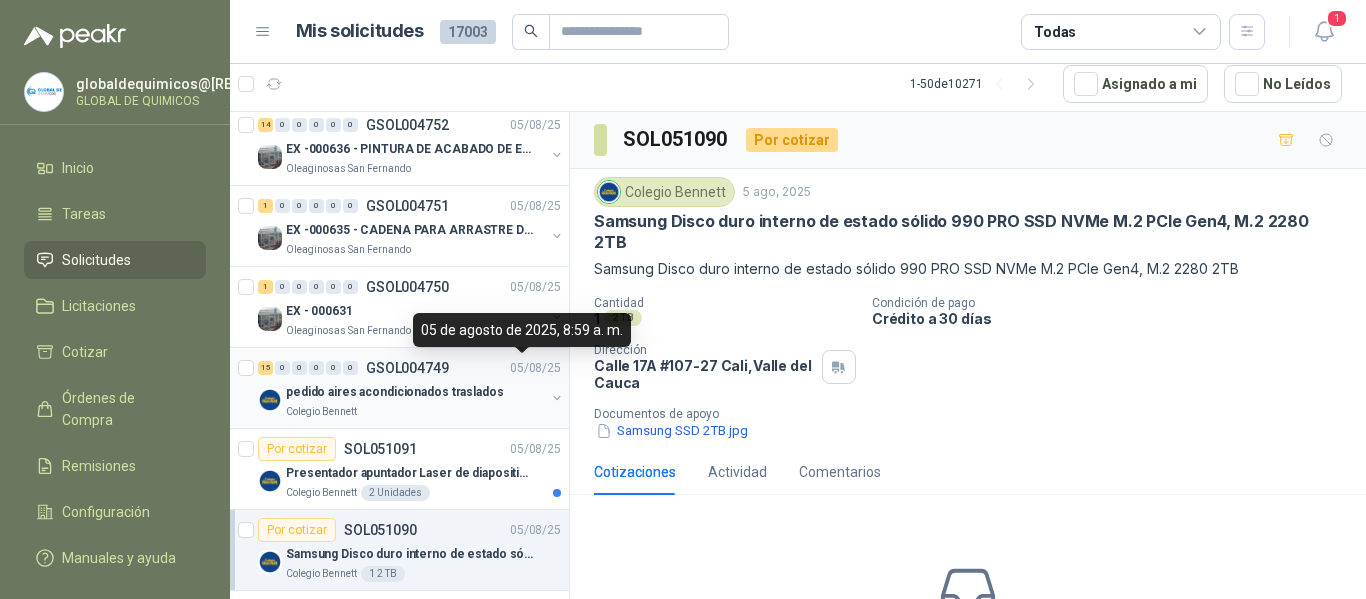 click on "05/08/25" at bounding box center (535, 368) 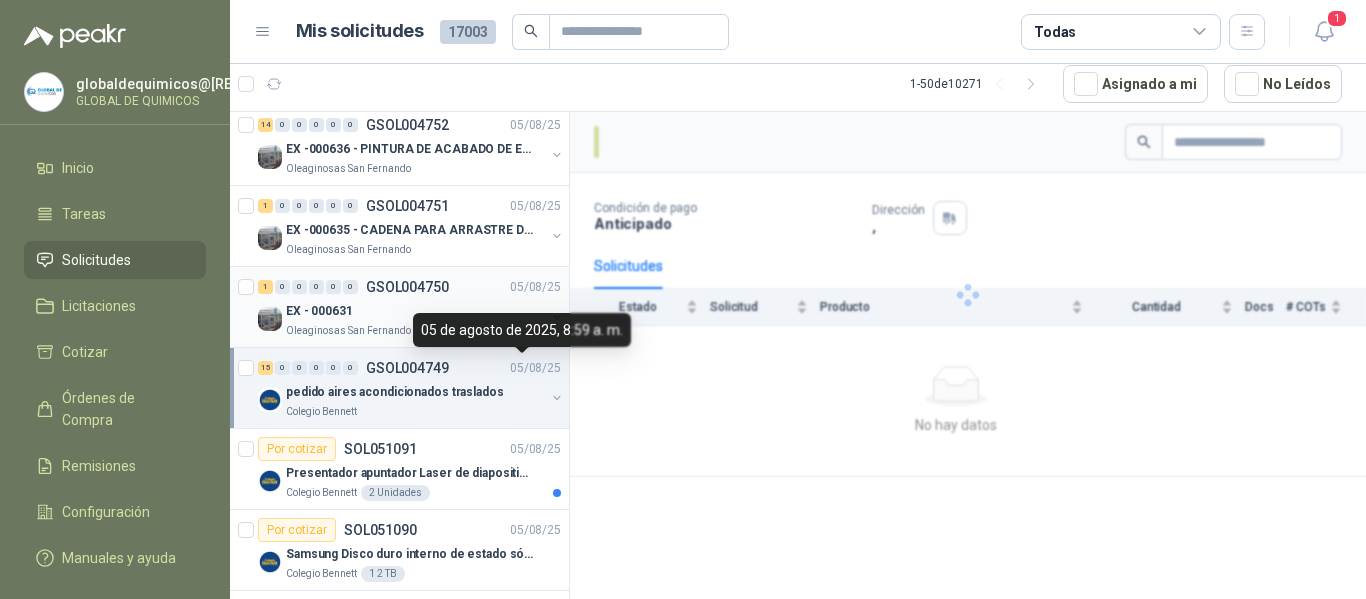 click on "EX - 000631" at bounding box center [415, 311] 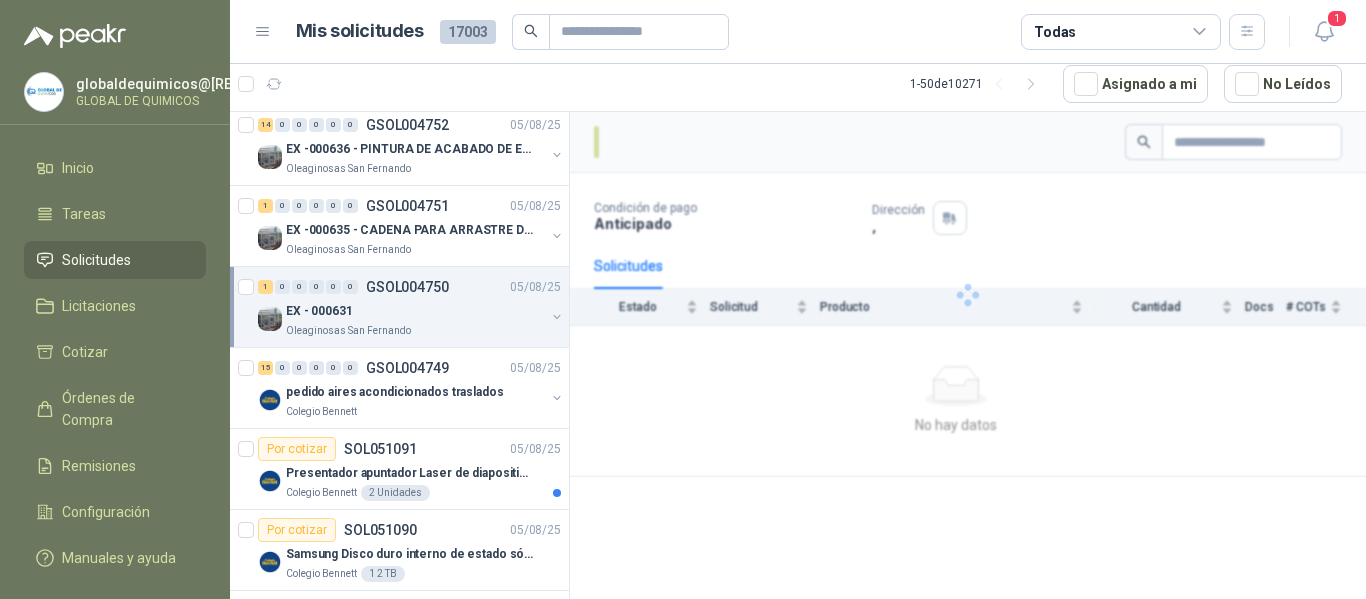 scroll, scrollTop: 12300, scrollLeft: 0, axis: vertical 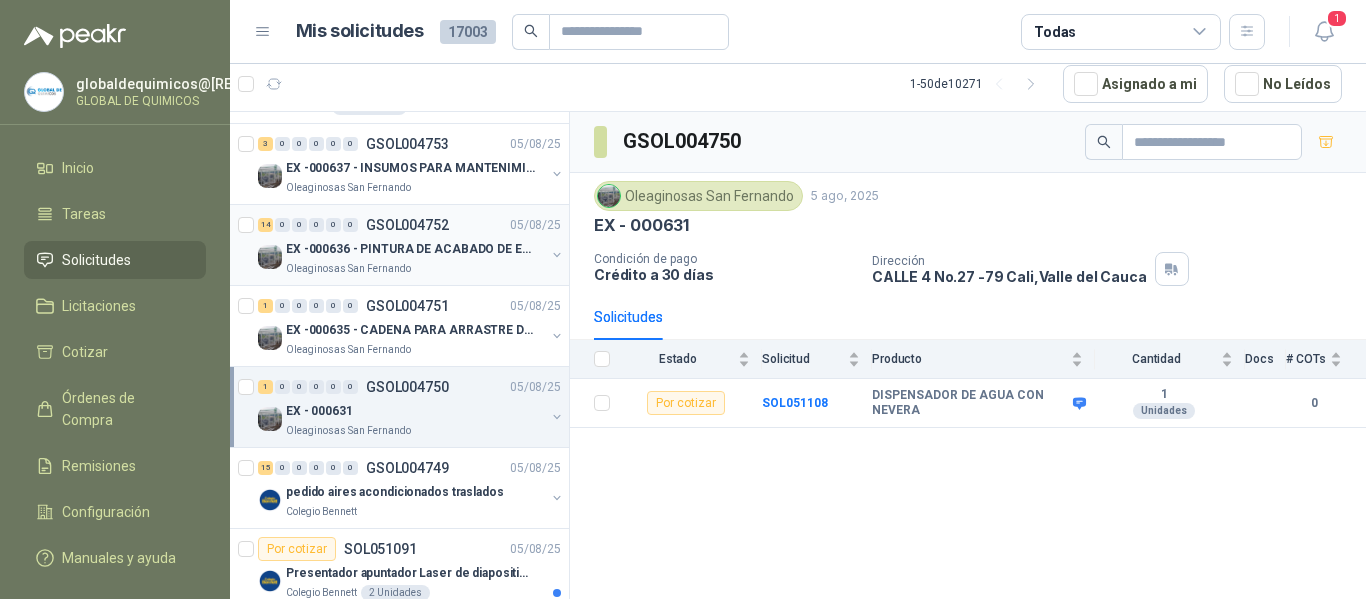 click 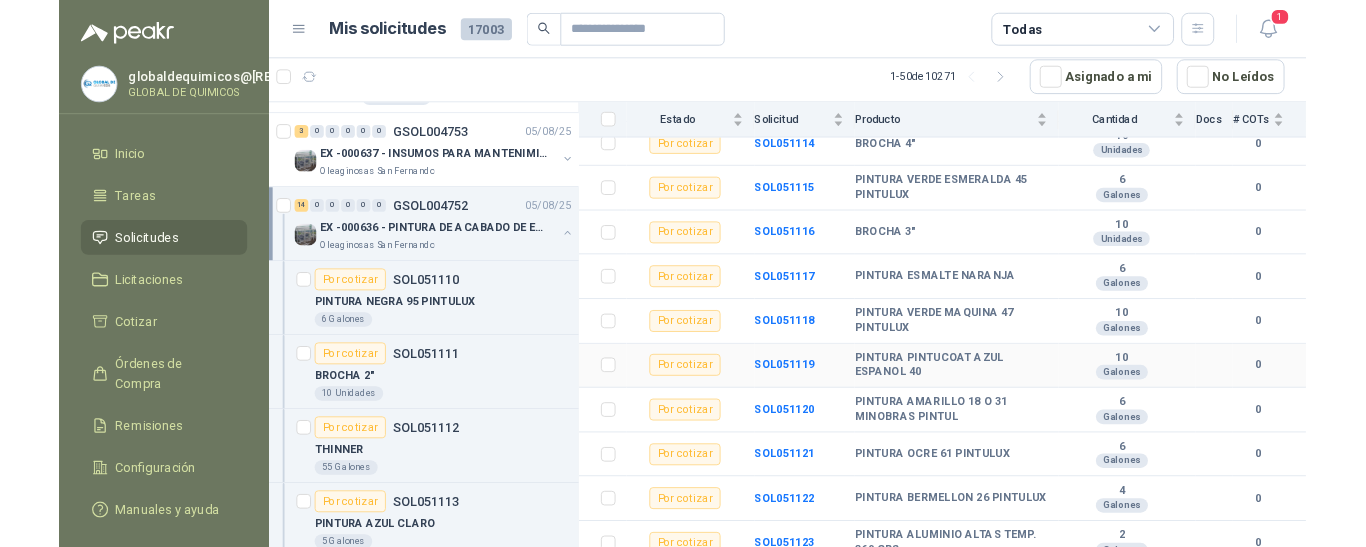 scroll, scrollTop: 461, scrollLeft: 0, axis: vertical 